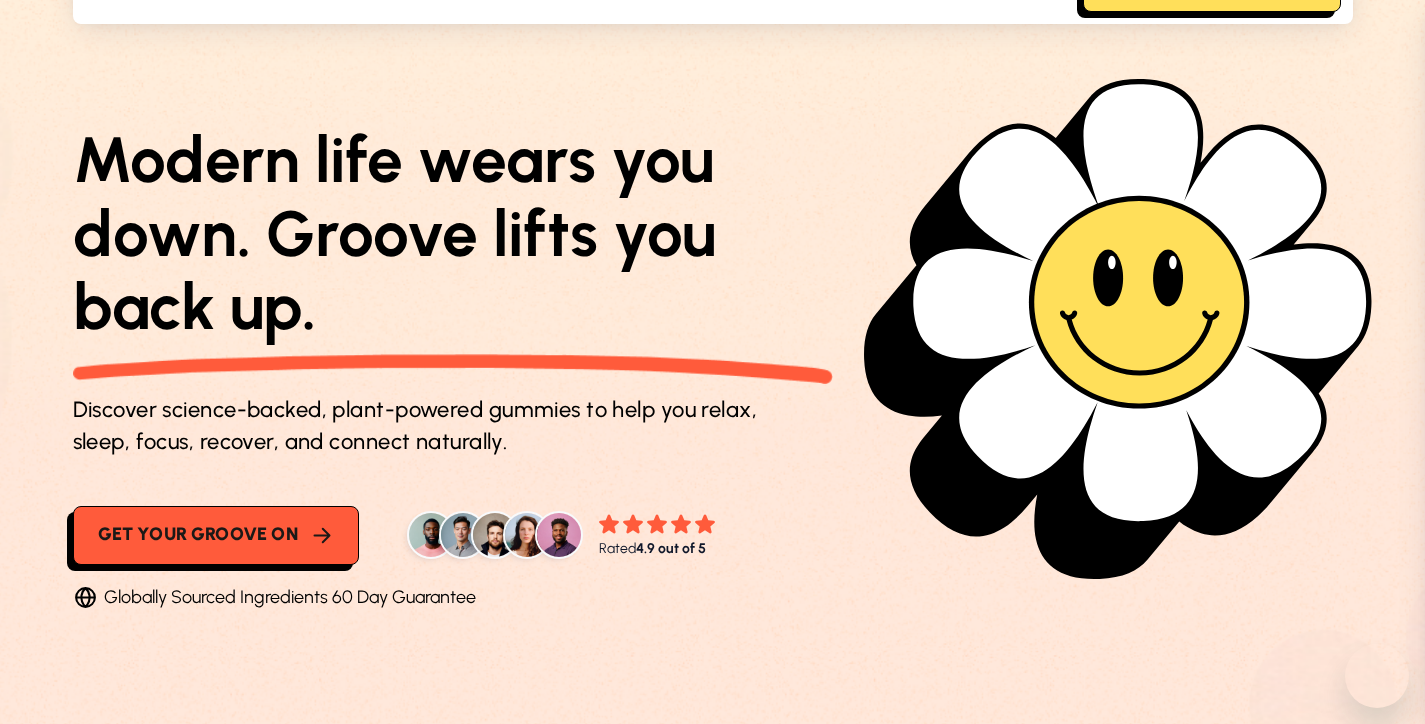 scroll, scrollTop: 94, scrollLeft: 0, axis: vertical 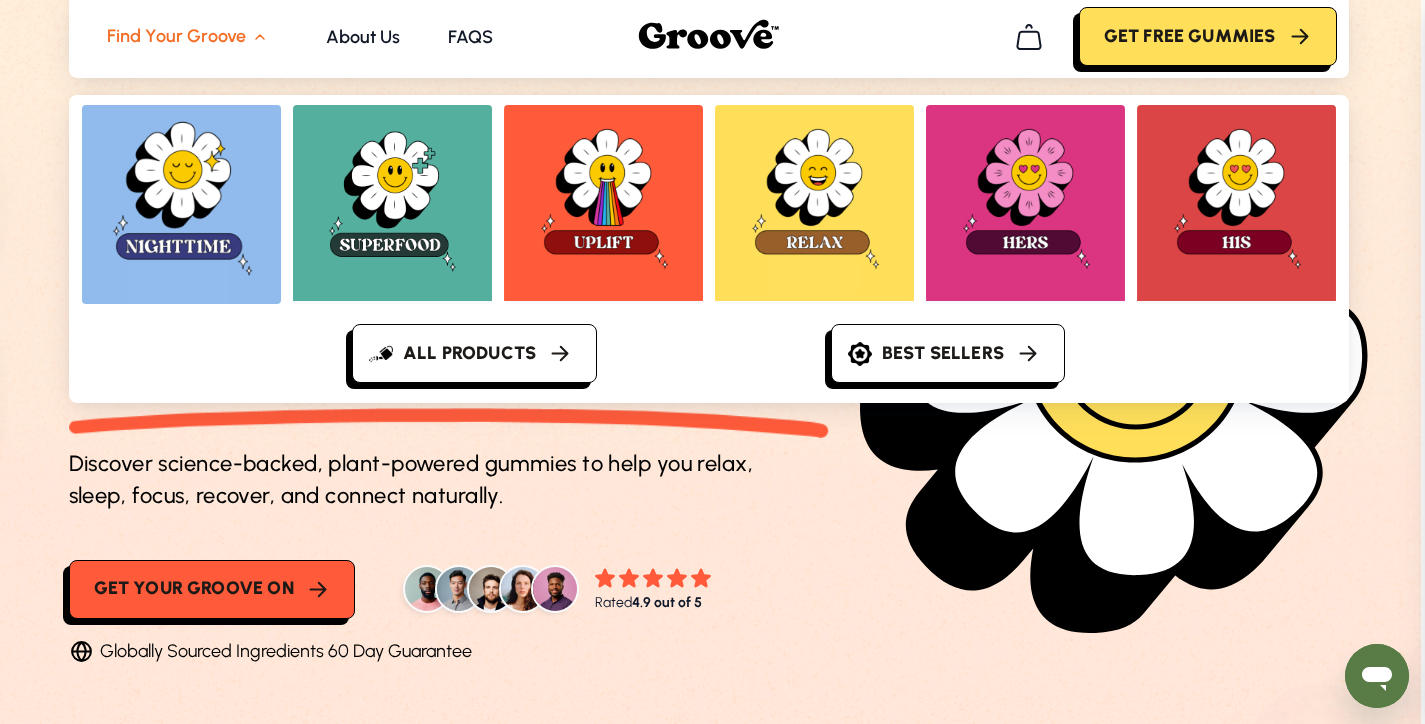 click at bounding box center (181, 201) 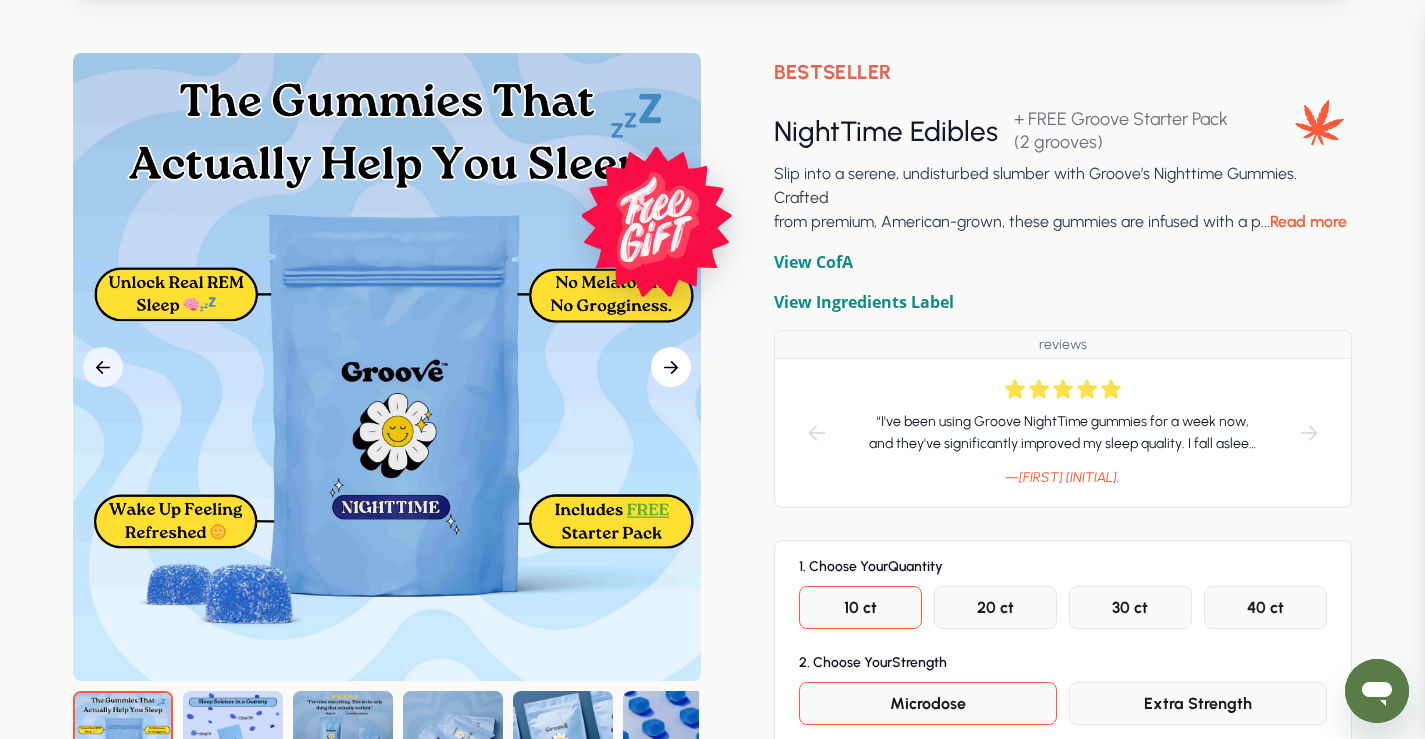 scroll, scrollTop: 118, scrollLeft: 0, axis: vertical 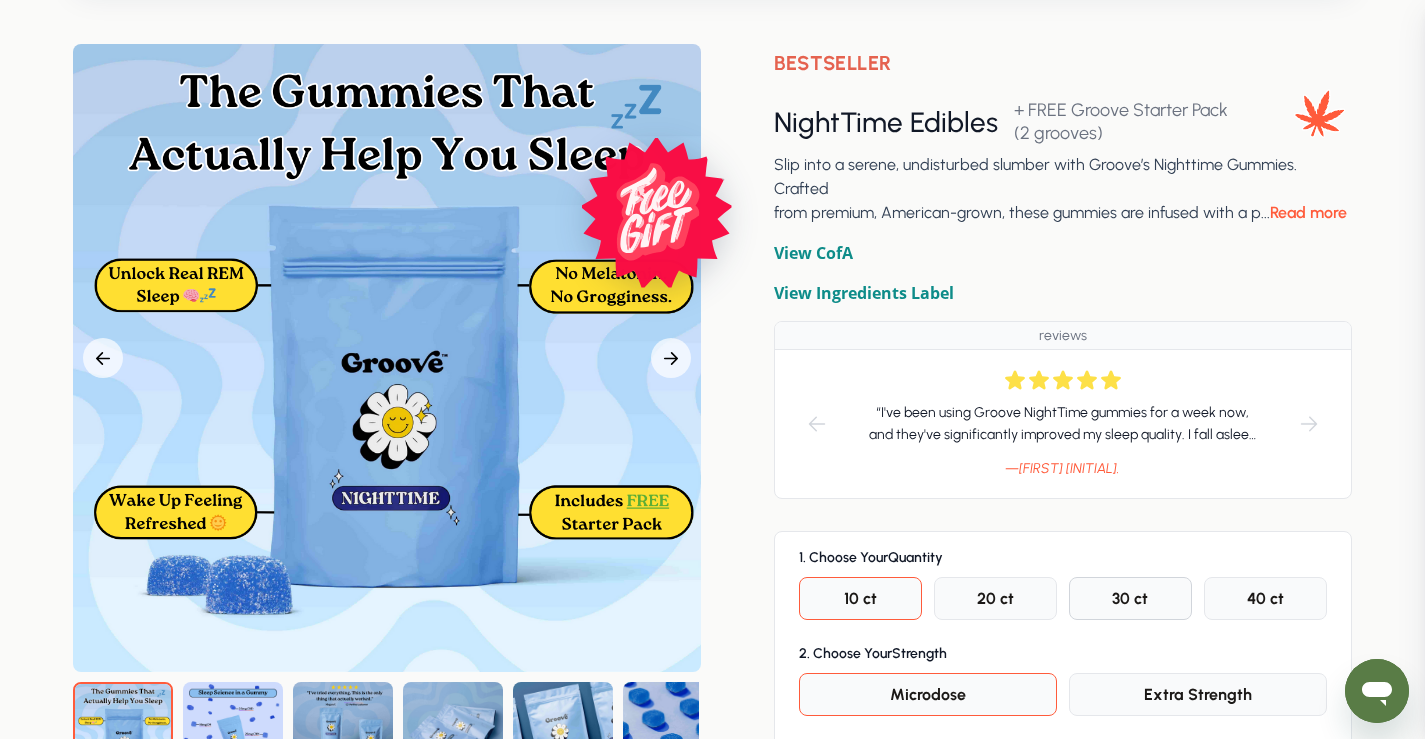 click on "30 ct" at bounding box center (1130, 598) 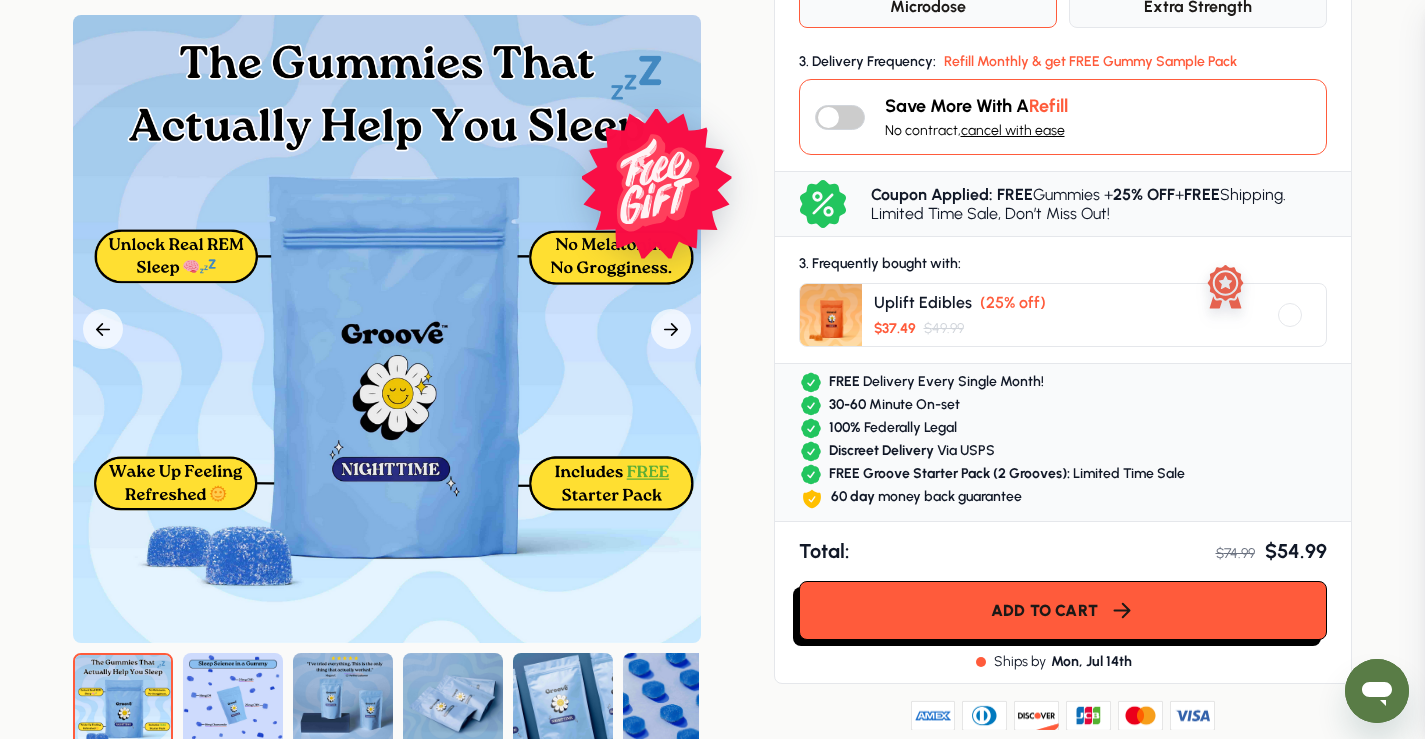 scroll, scrollTop: 810, scrollLeft: 0, axis: vertical 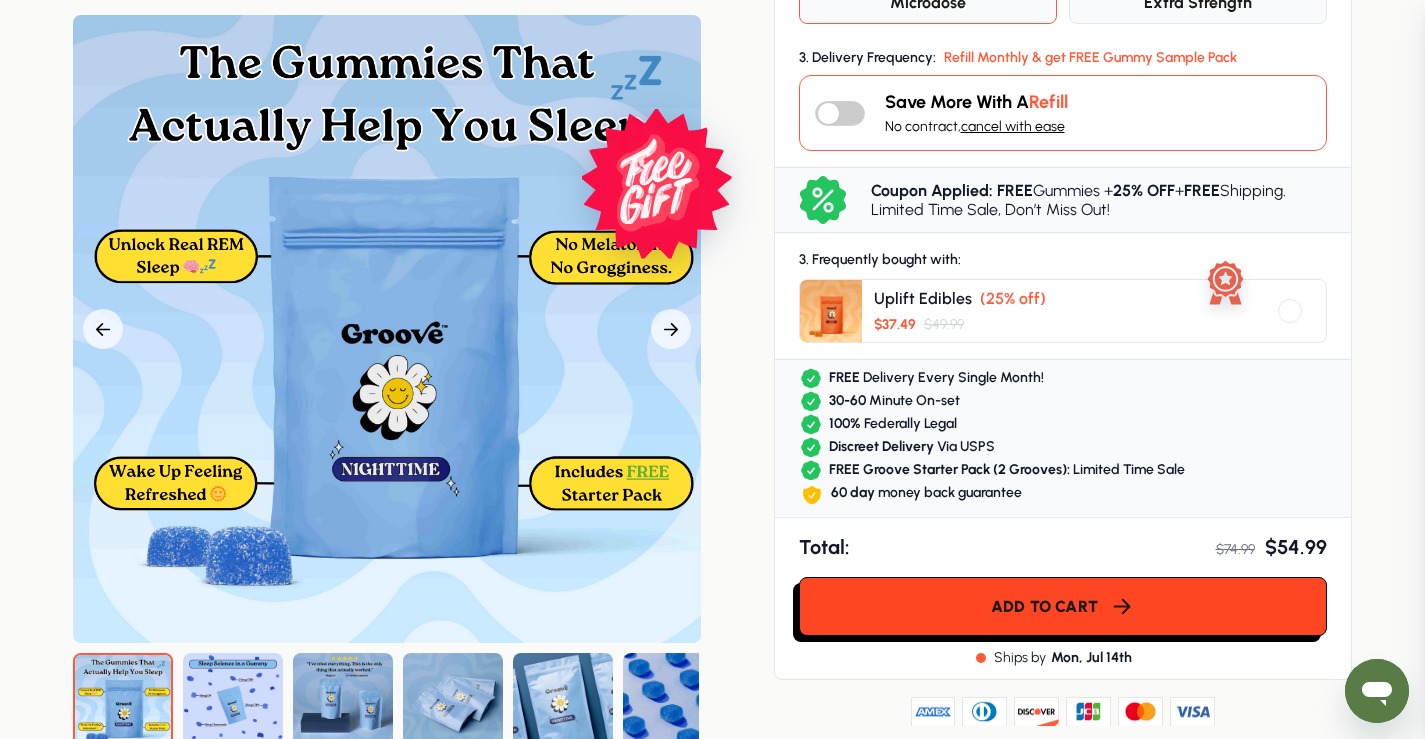 click on "Add to cart" at bounding box center [1044, 606] 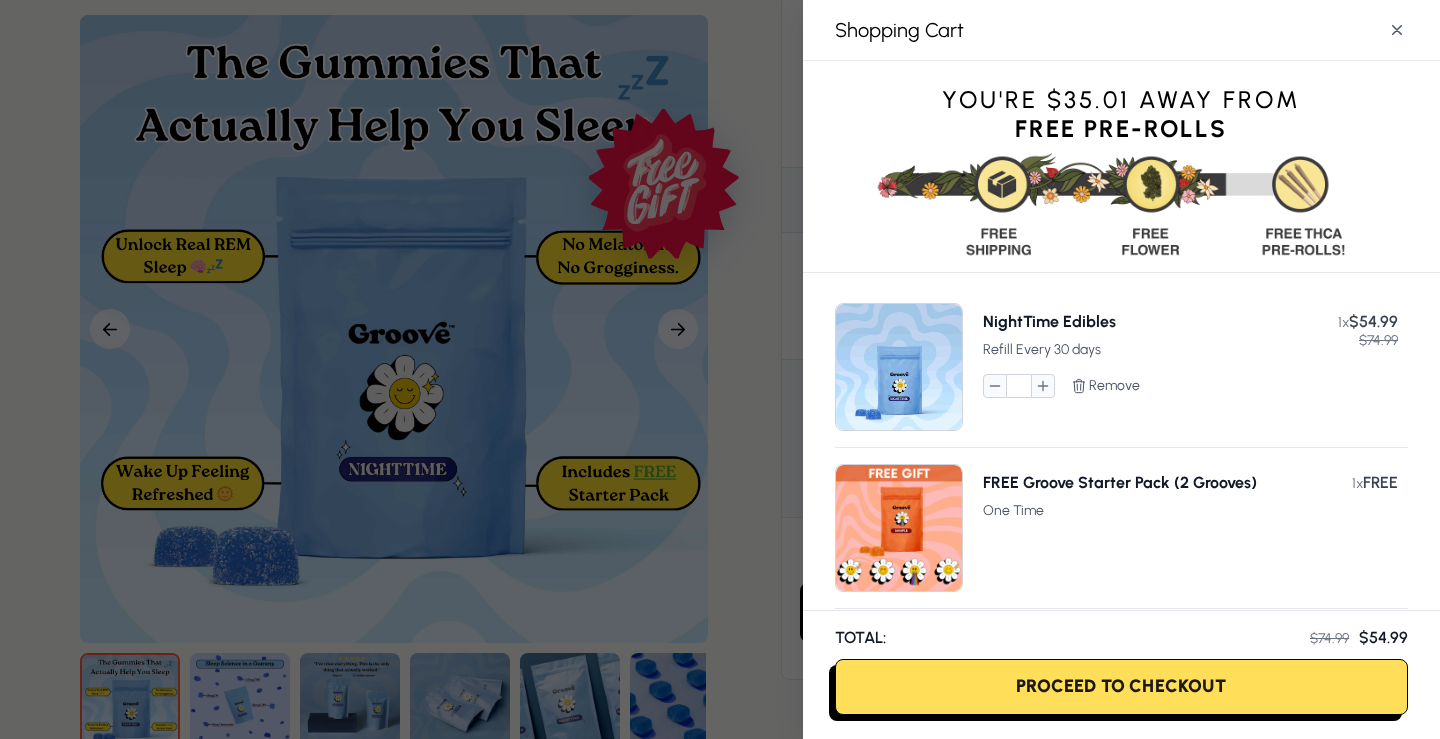 click at bounding box center (720, 369) 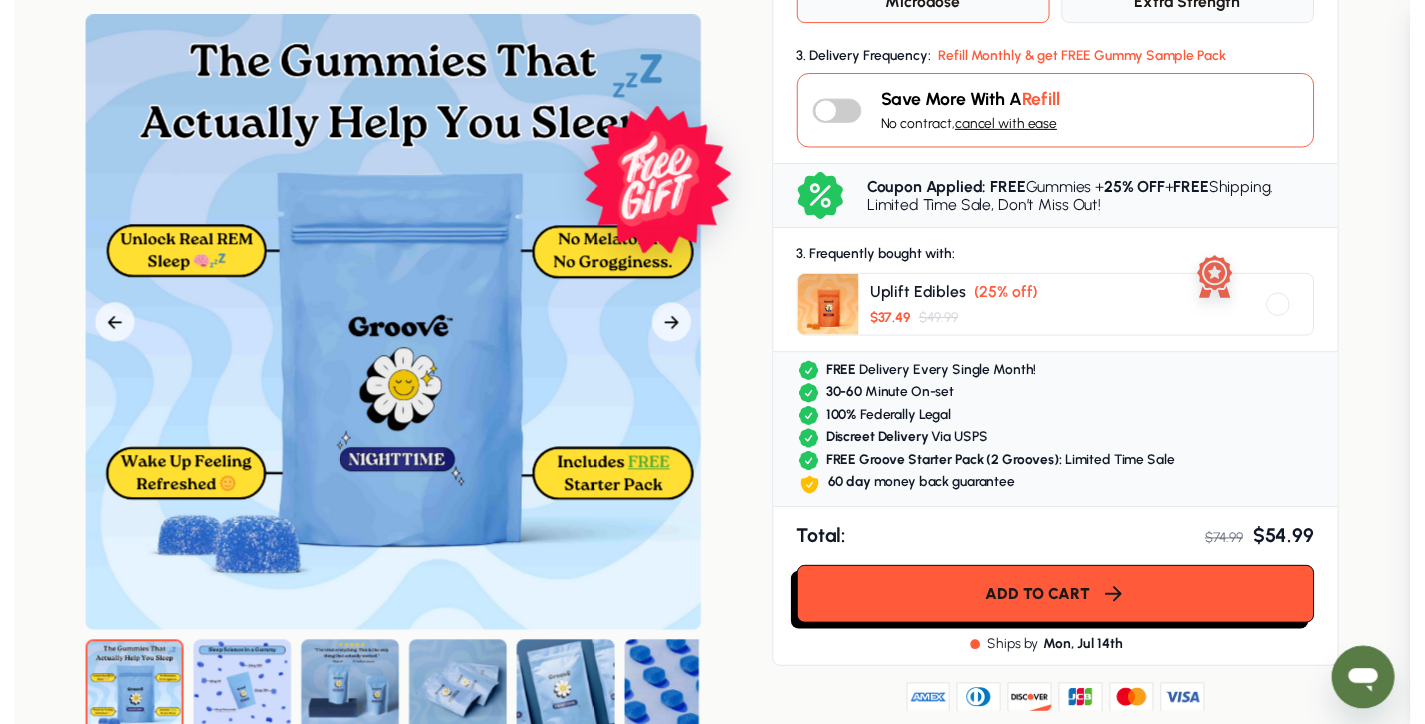 scroll, scrollTop: 29, scrollLeft: 0, axis: vertical 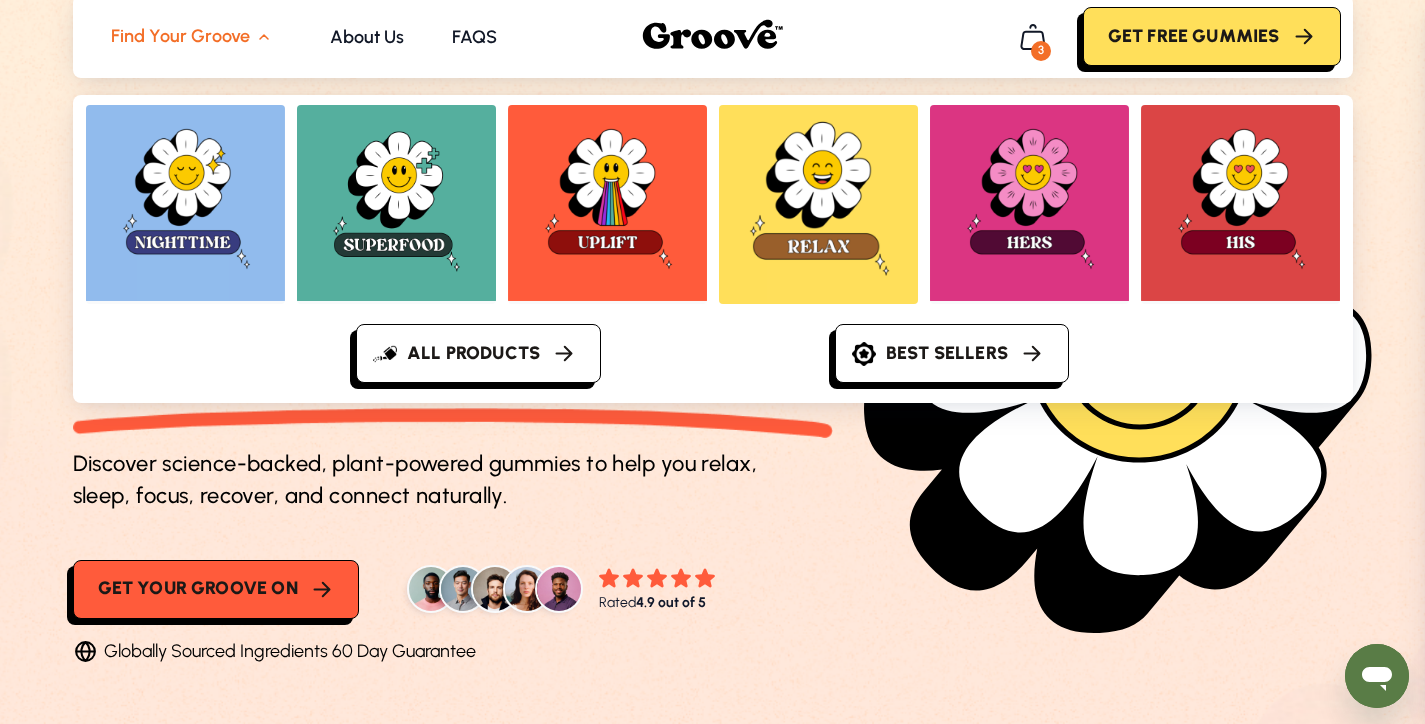 click at bounding box center (818, 201) 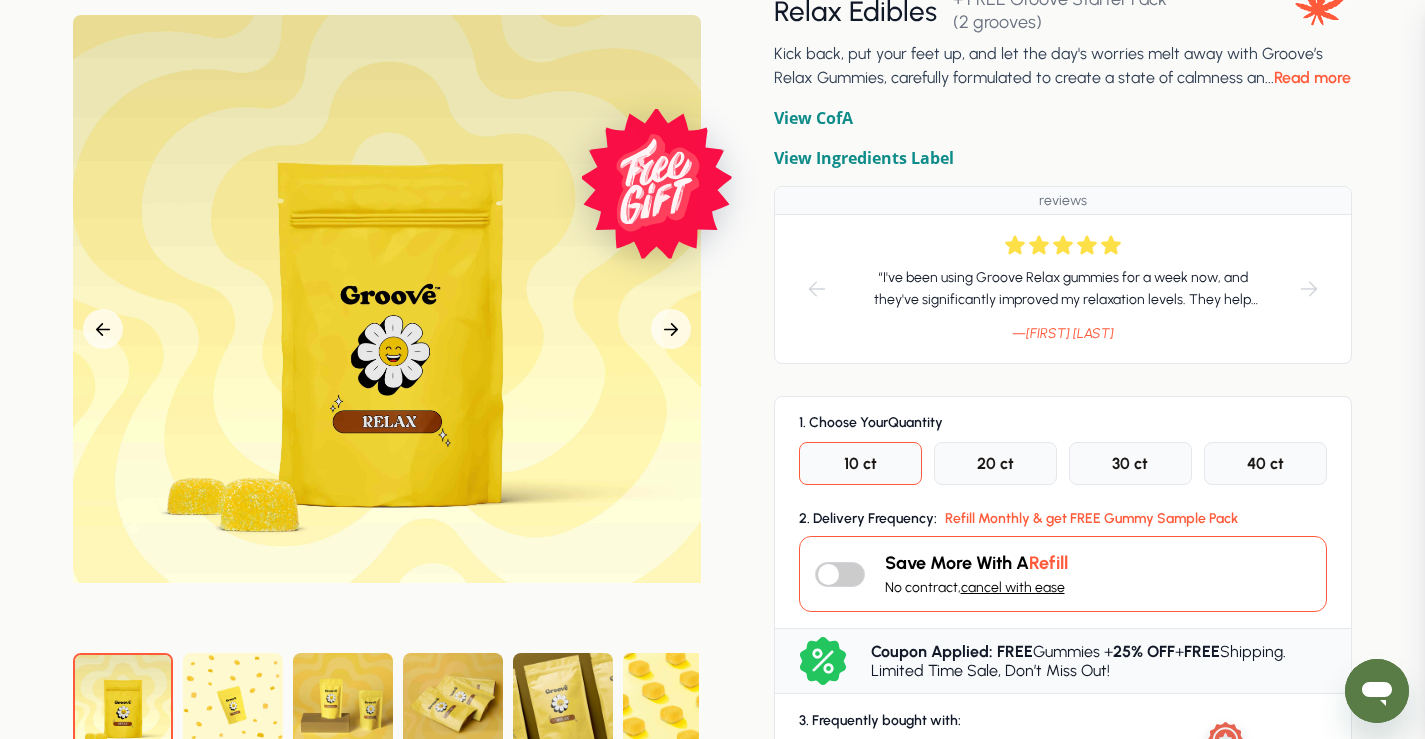 scroll, scrollTop: 283, scrollLeft: 0, axis: vertical 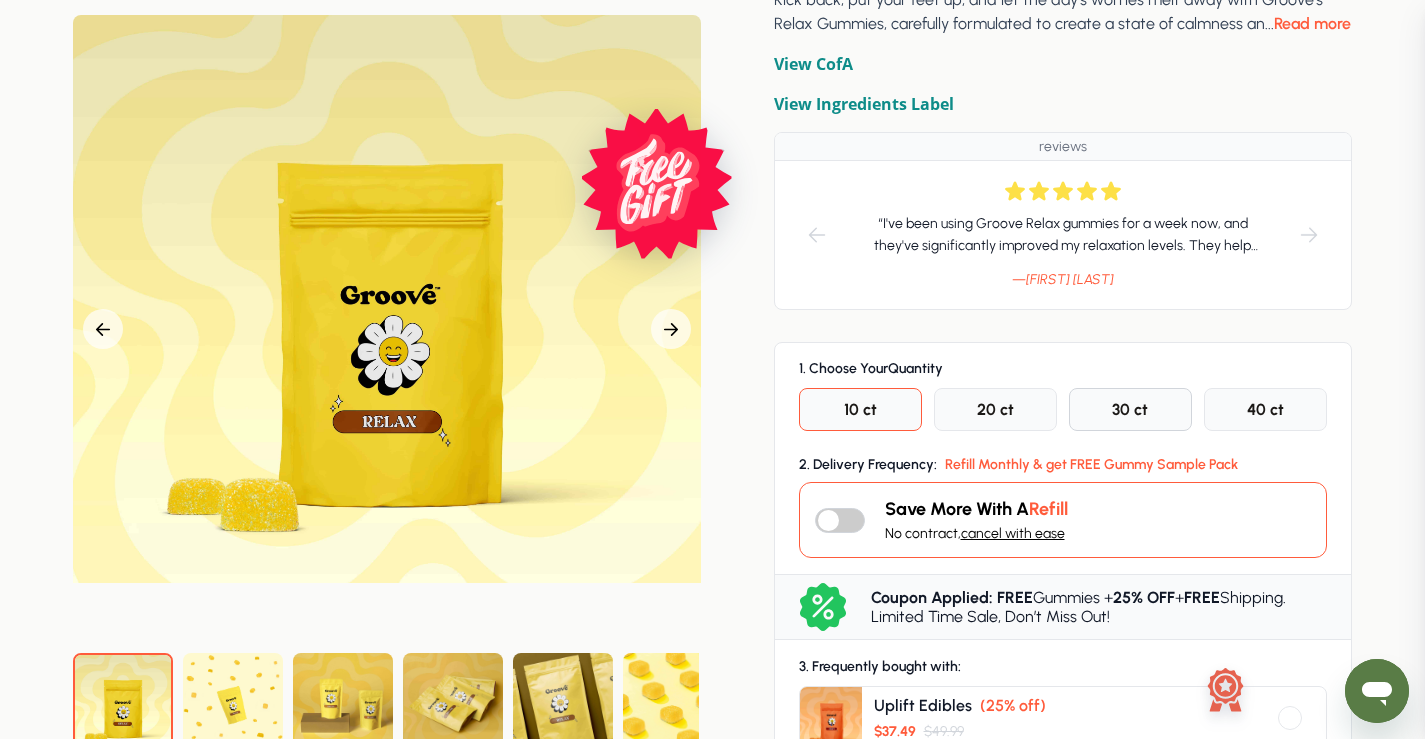 click on "30 ct" at bounding box center (1130, 409) 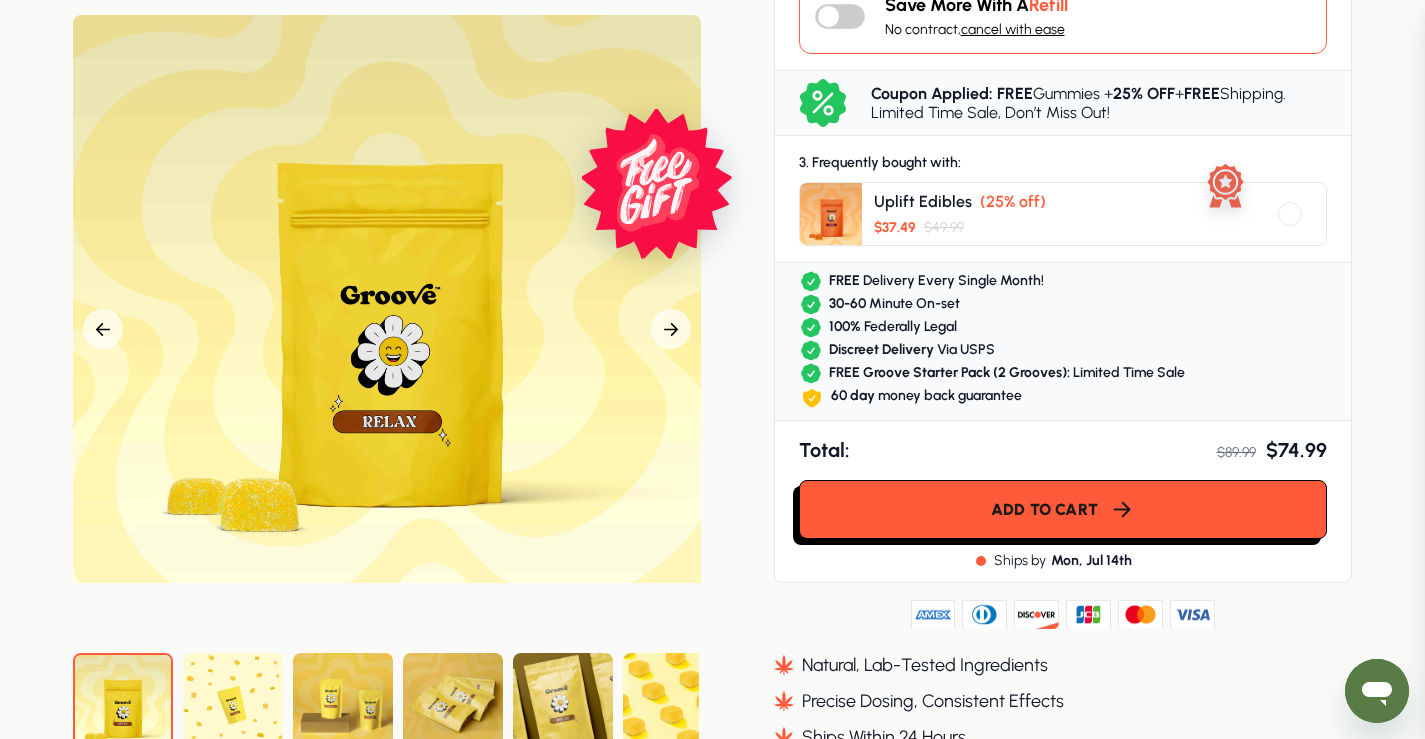 scroll, scrollTop: 789, scrollLeft: 0, axis: vertical 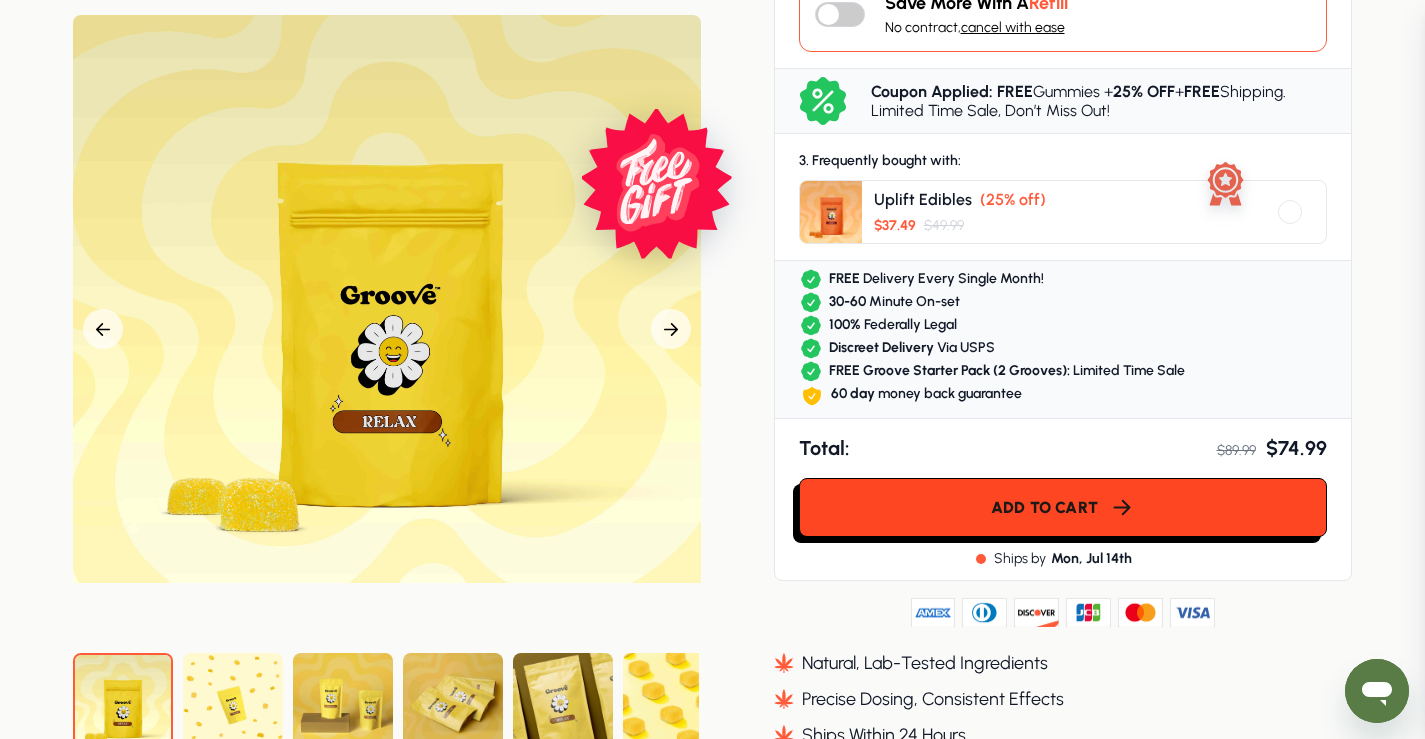 click on "Add to cart" at bounding box center (1063, 507) 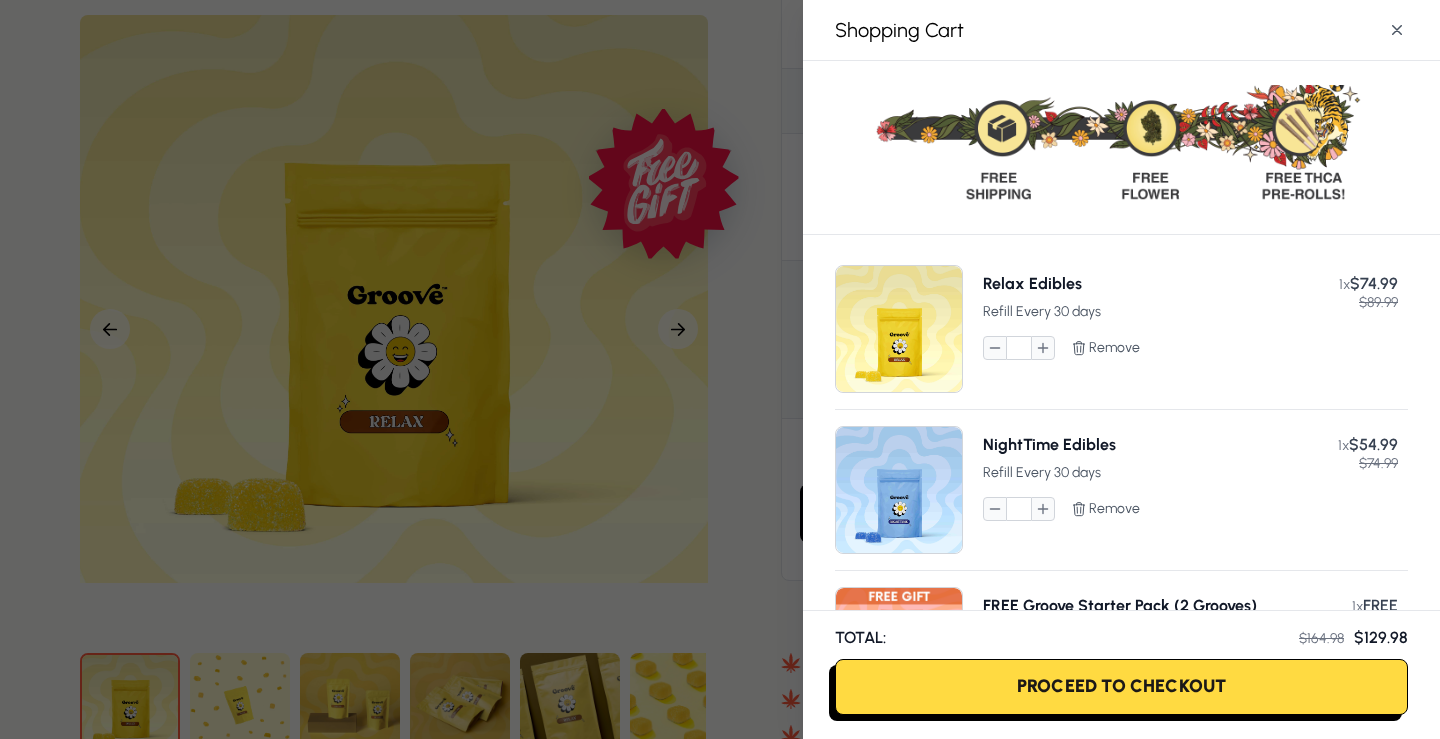 click on "Proceed To Checkout" at bounding box center [1121, 687] 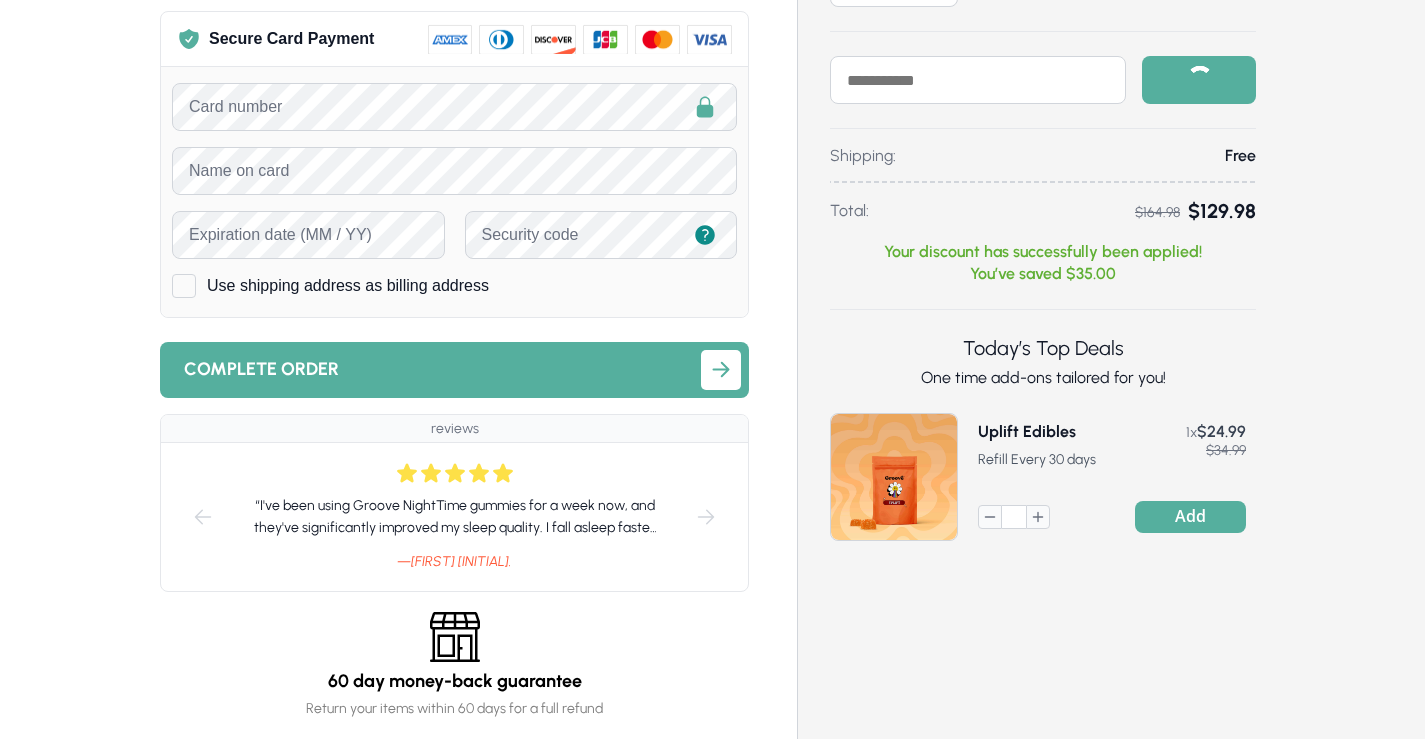 scroll, scrollTop: 0, scrollLeft: 0, axis: both 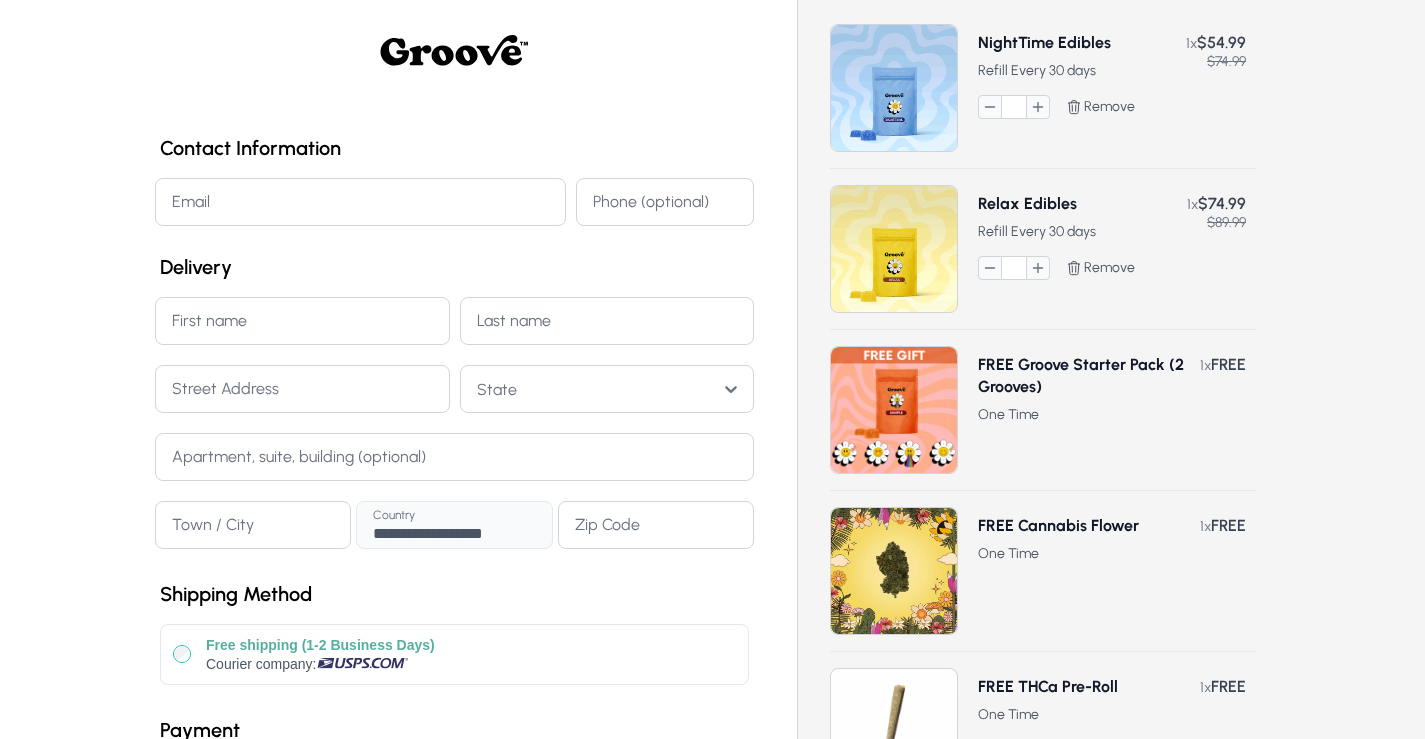 click on "Email" at bounding box center (360, 202) 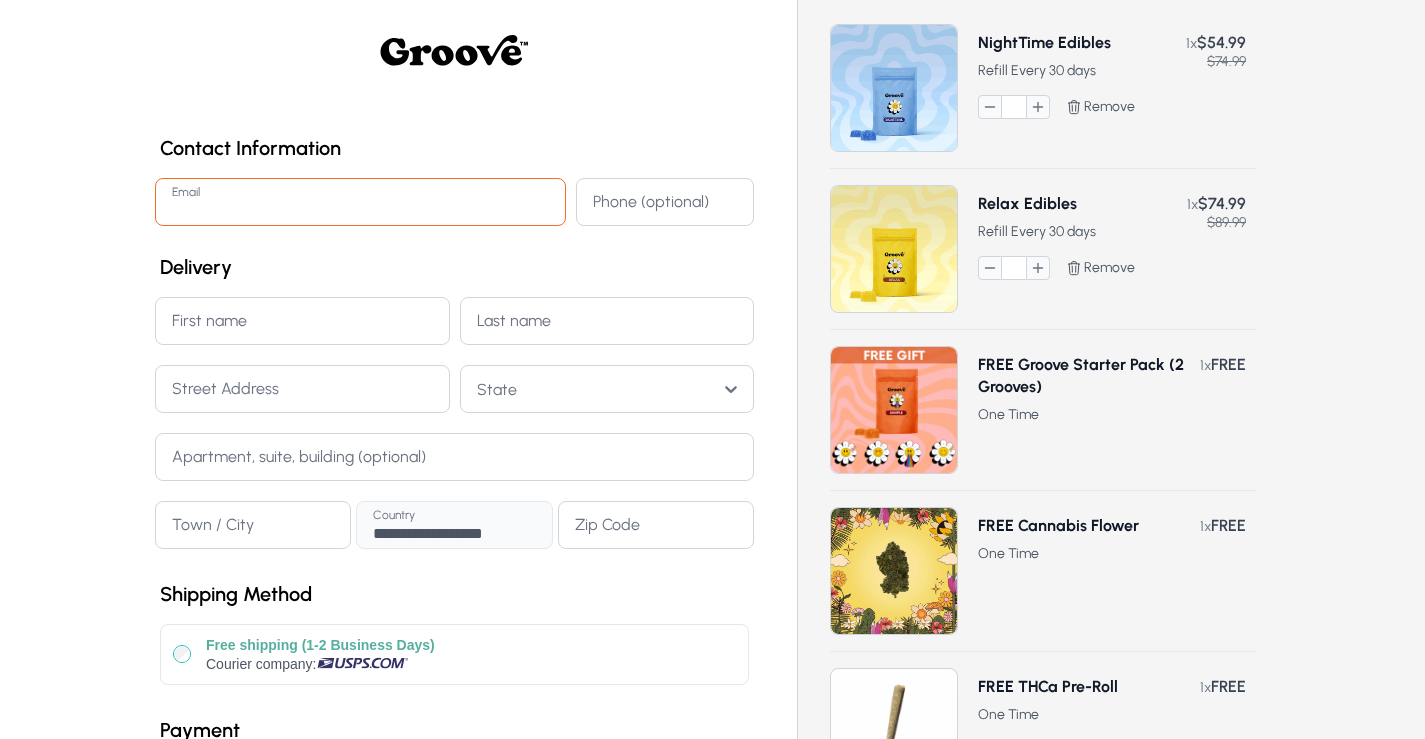 type on "**********" 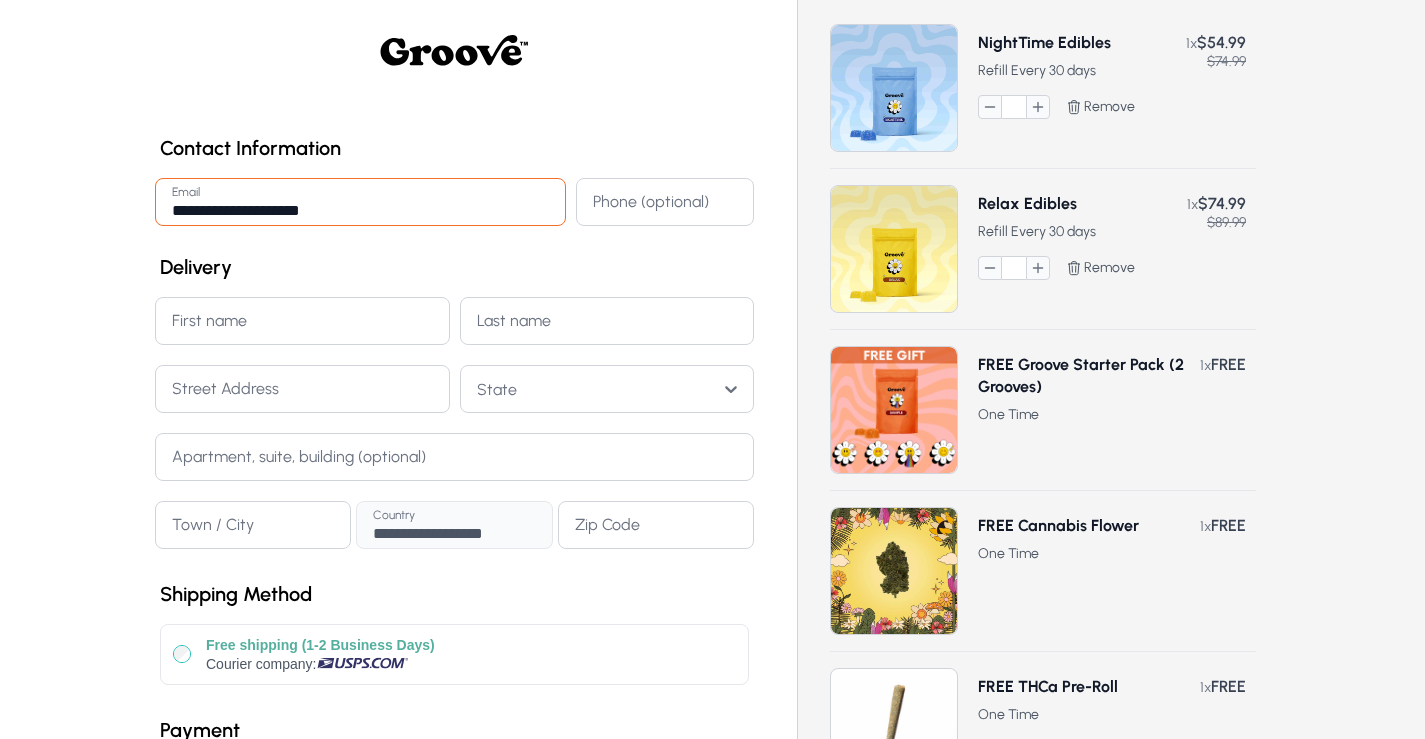 type on "**********" 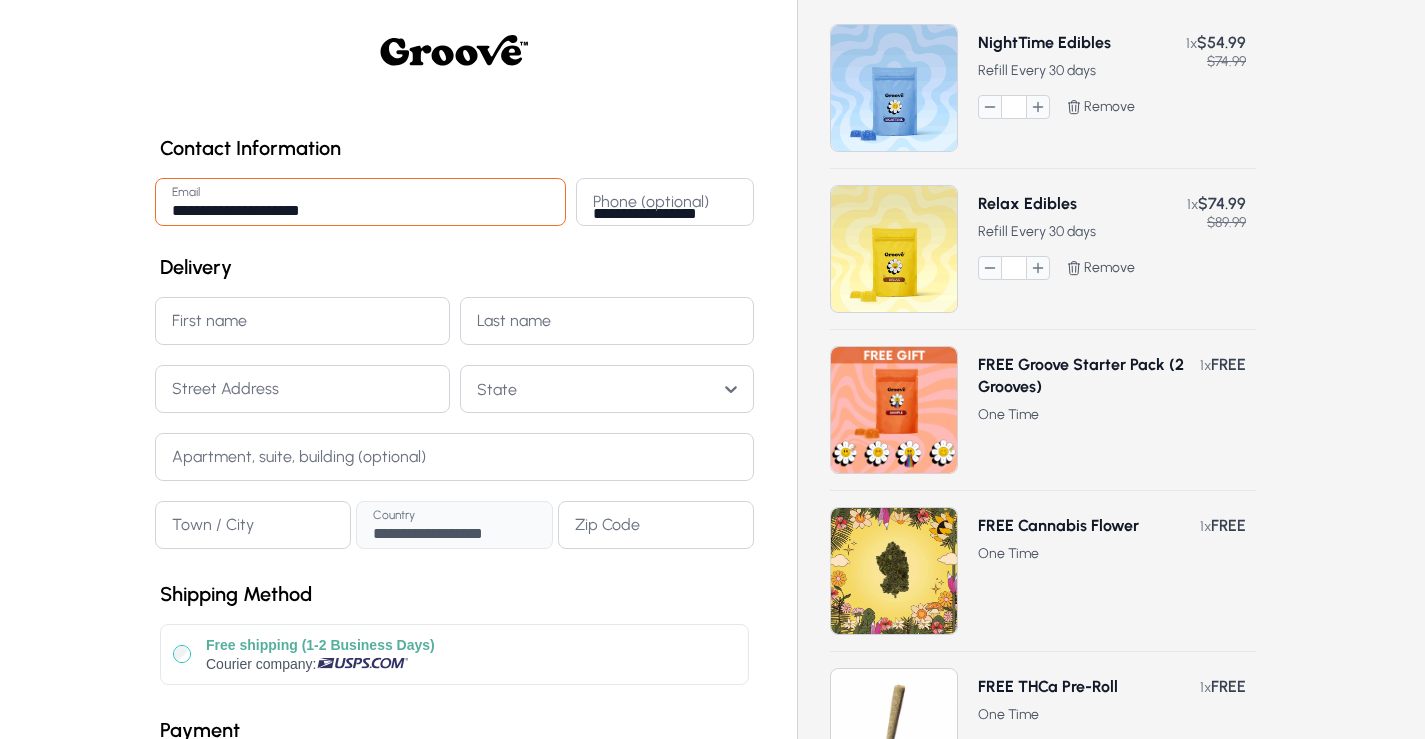 type on "******" 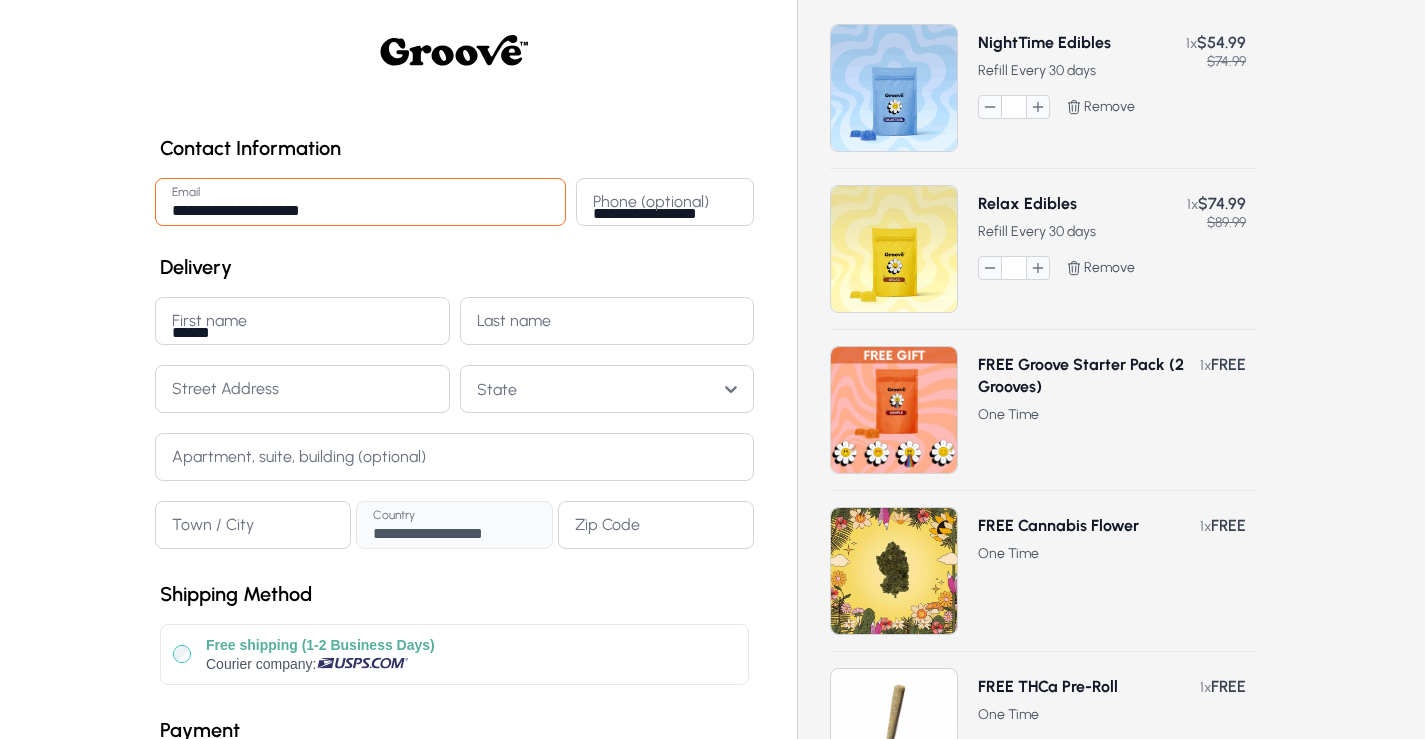 type on "********" 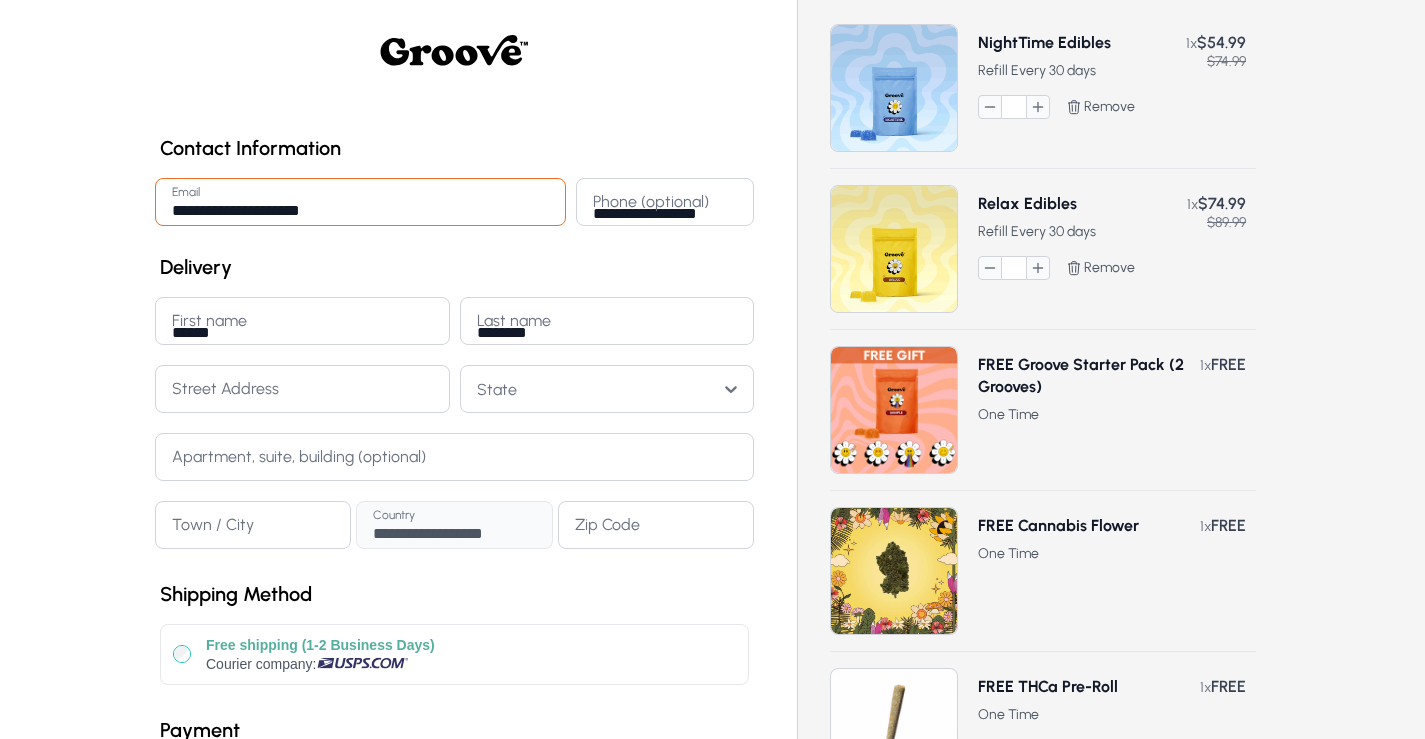 type on "**********" 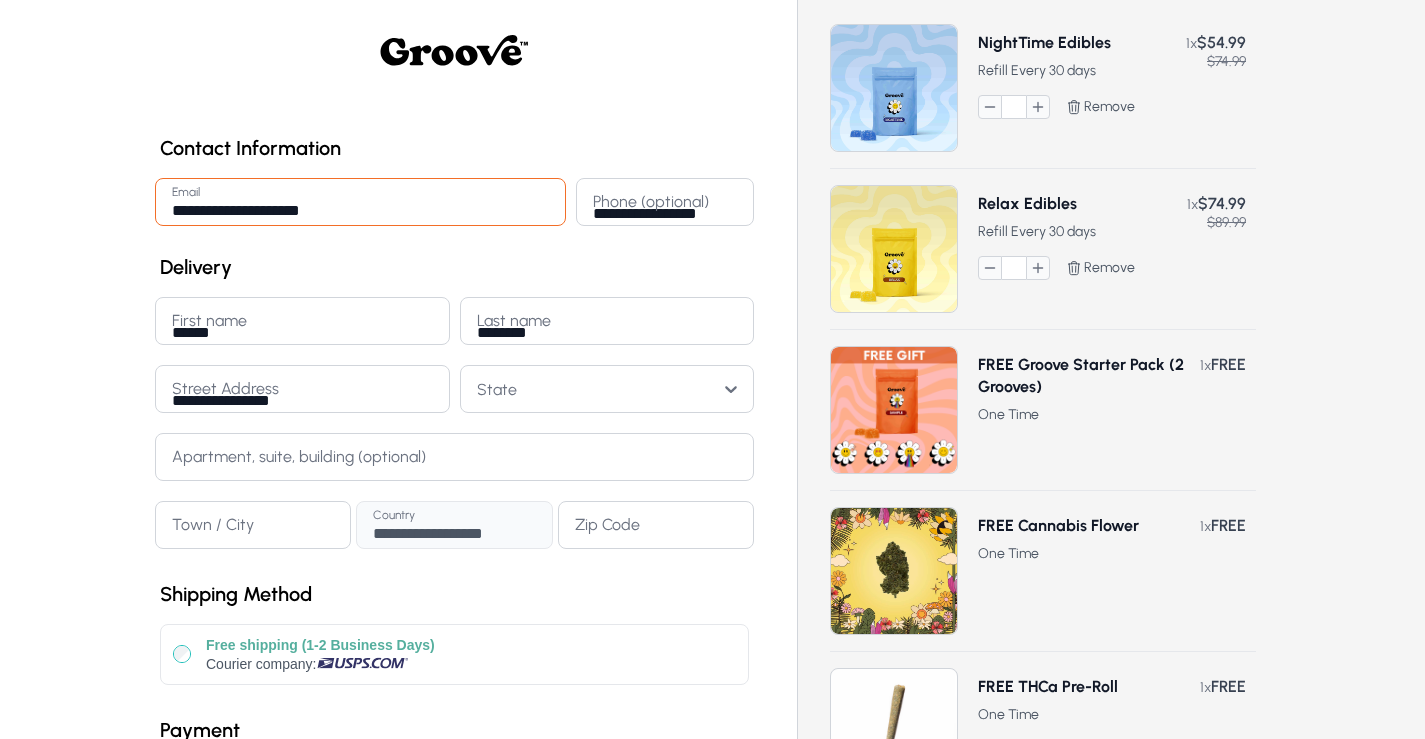 type on "******" 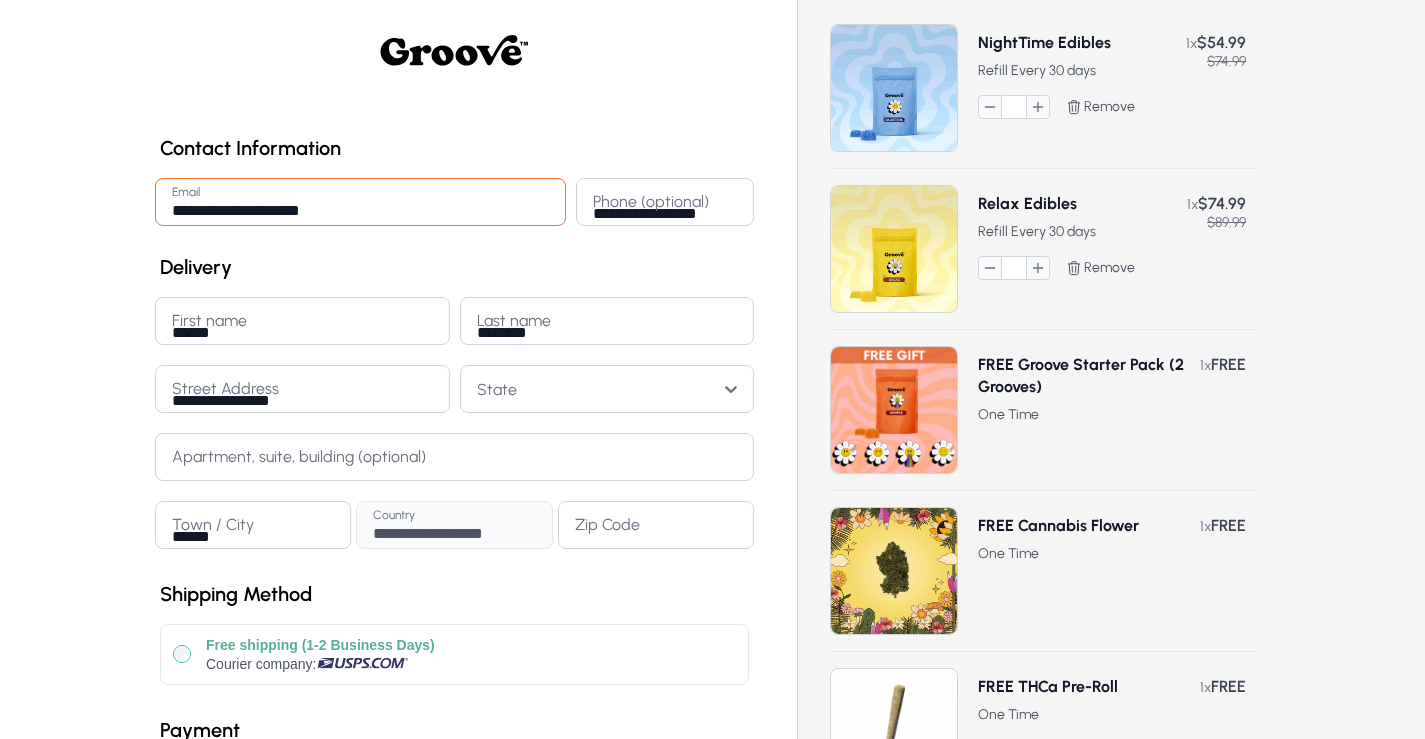 type on "**********" 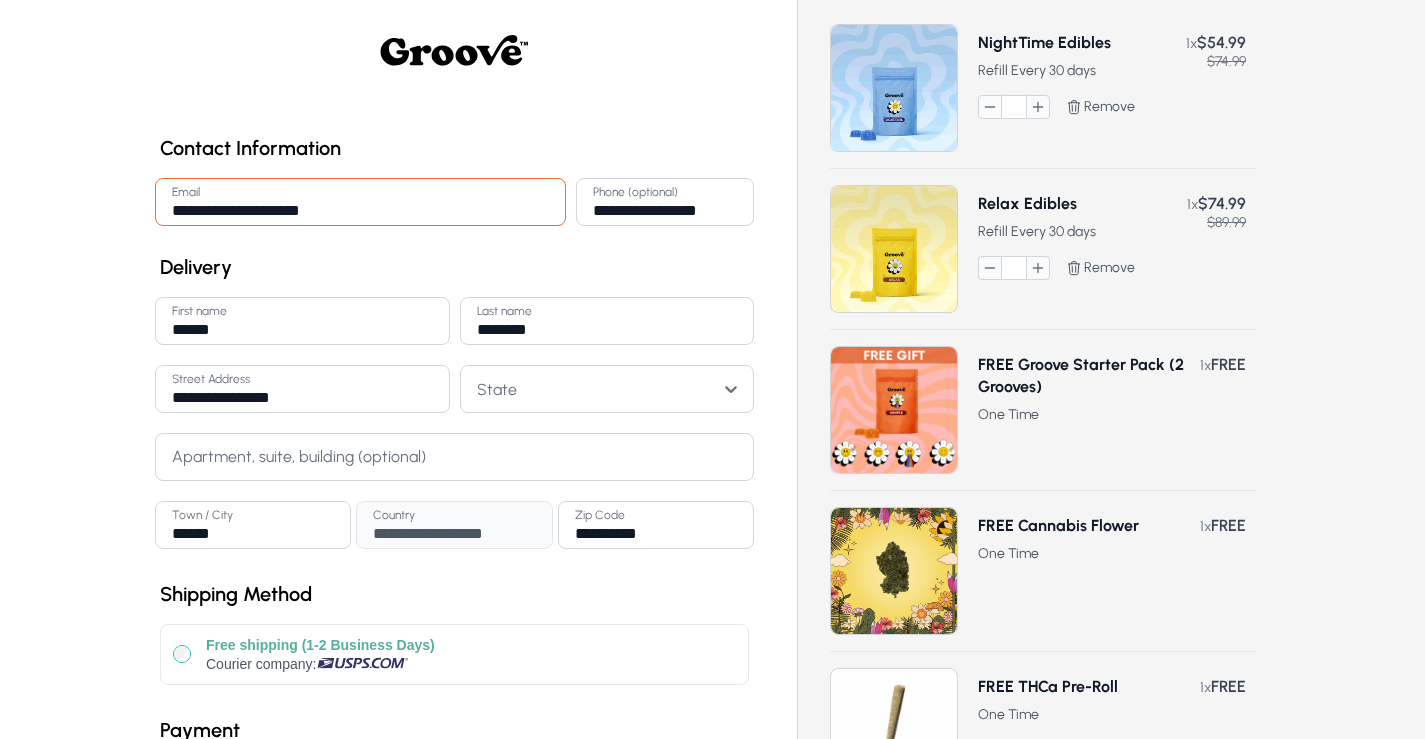 click 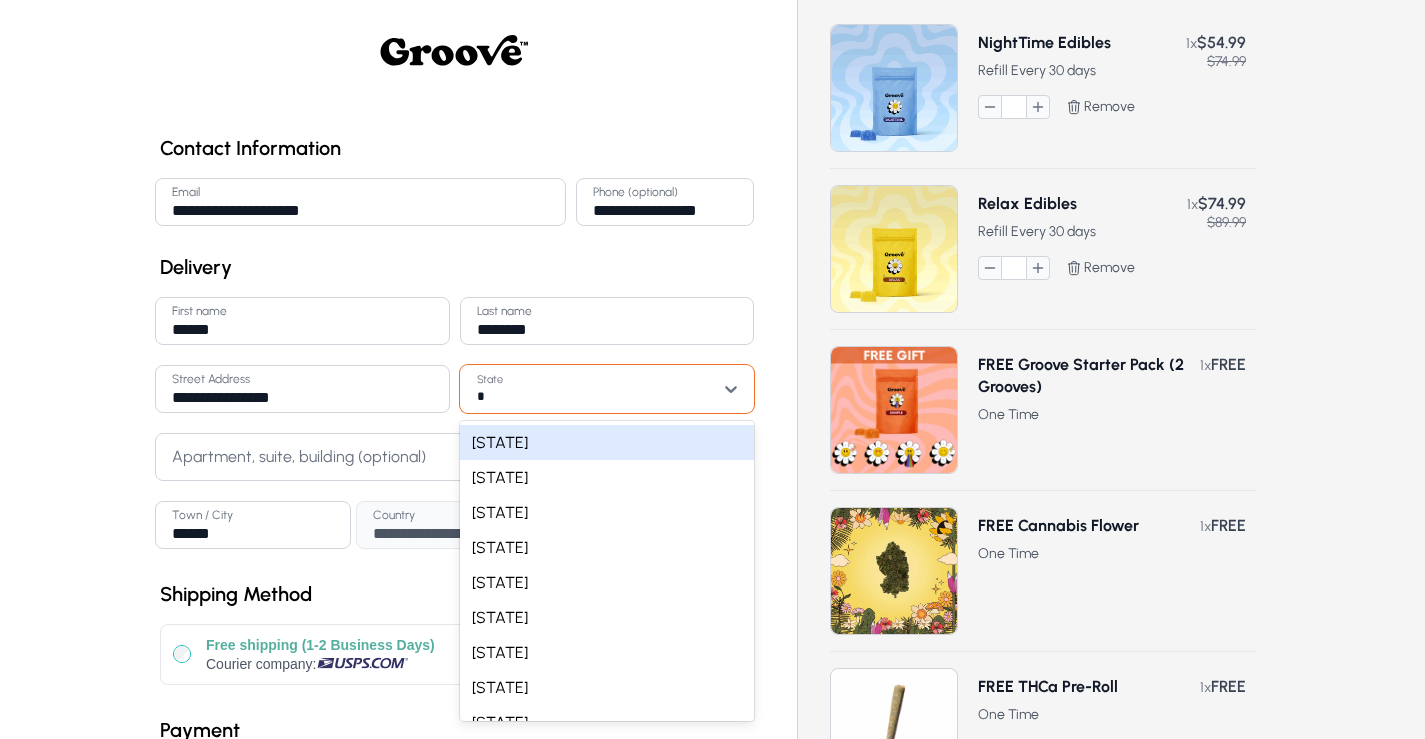 type on "**" 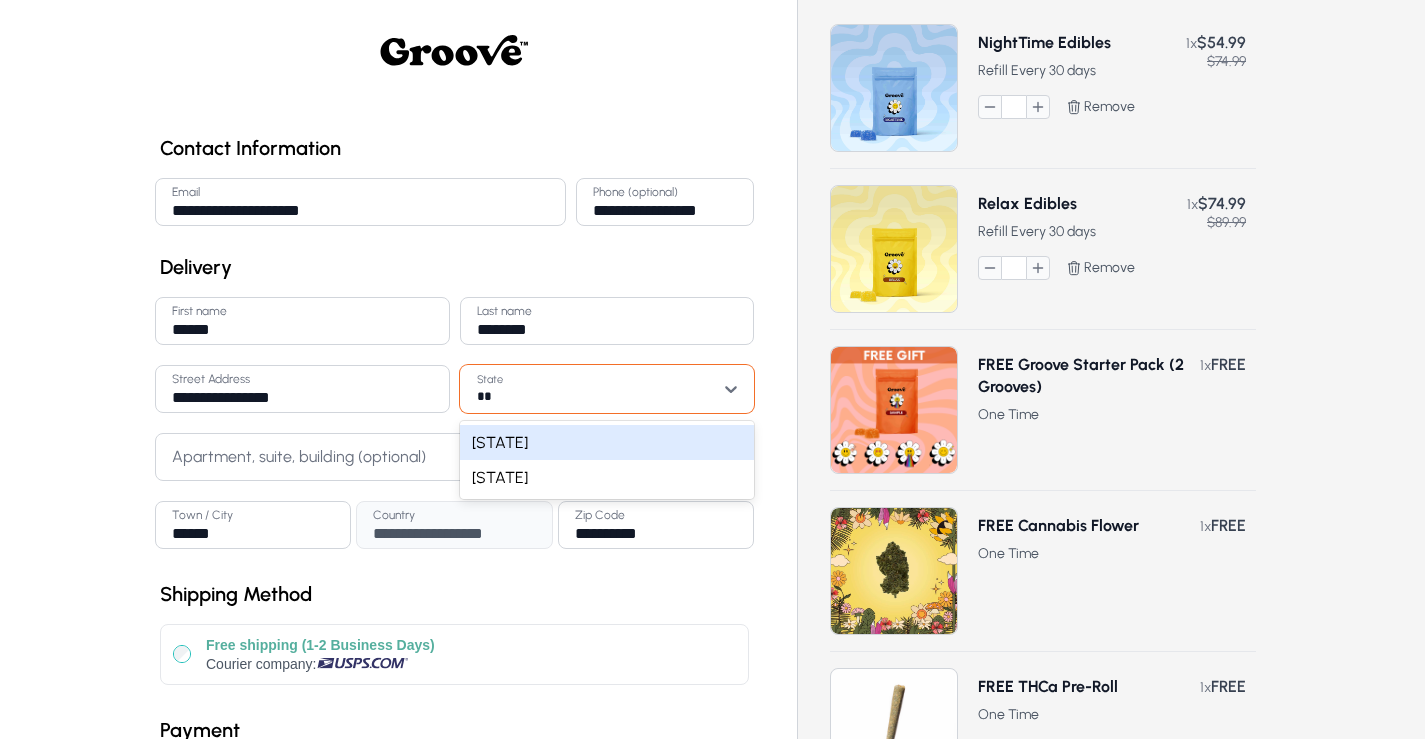 click on "[STATE]" at bounding box center (607, 442) 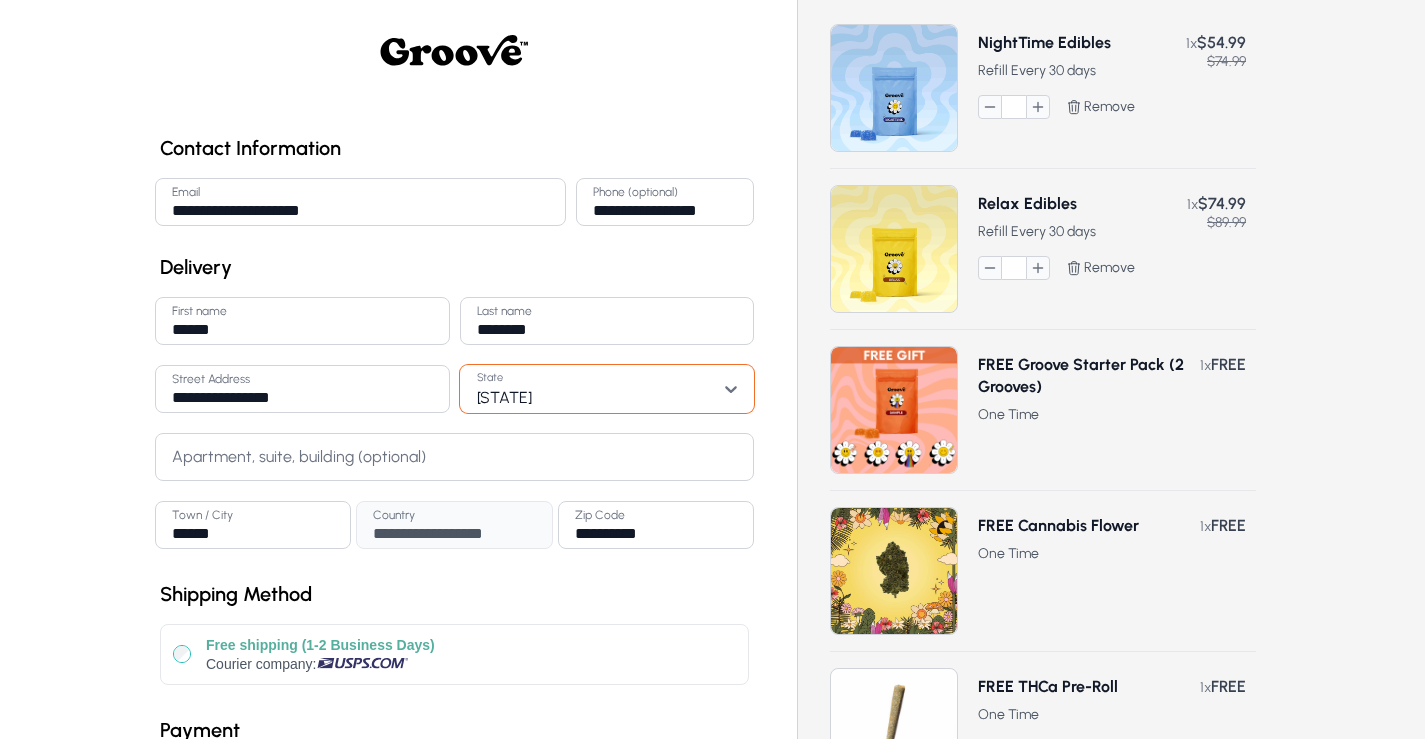 click on "[FIRST] [LAST]" at bounding box center [712, 949] 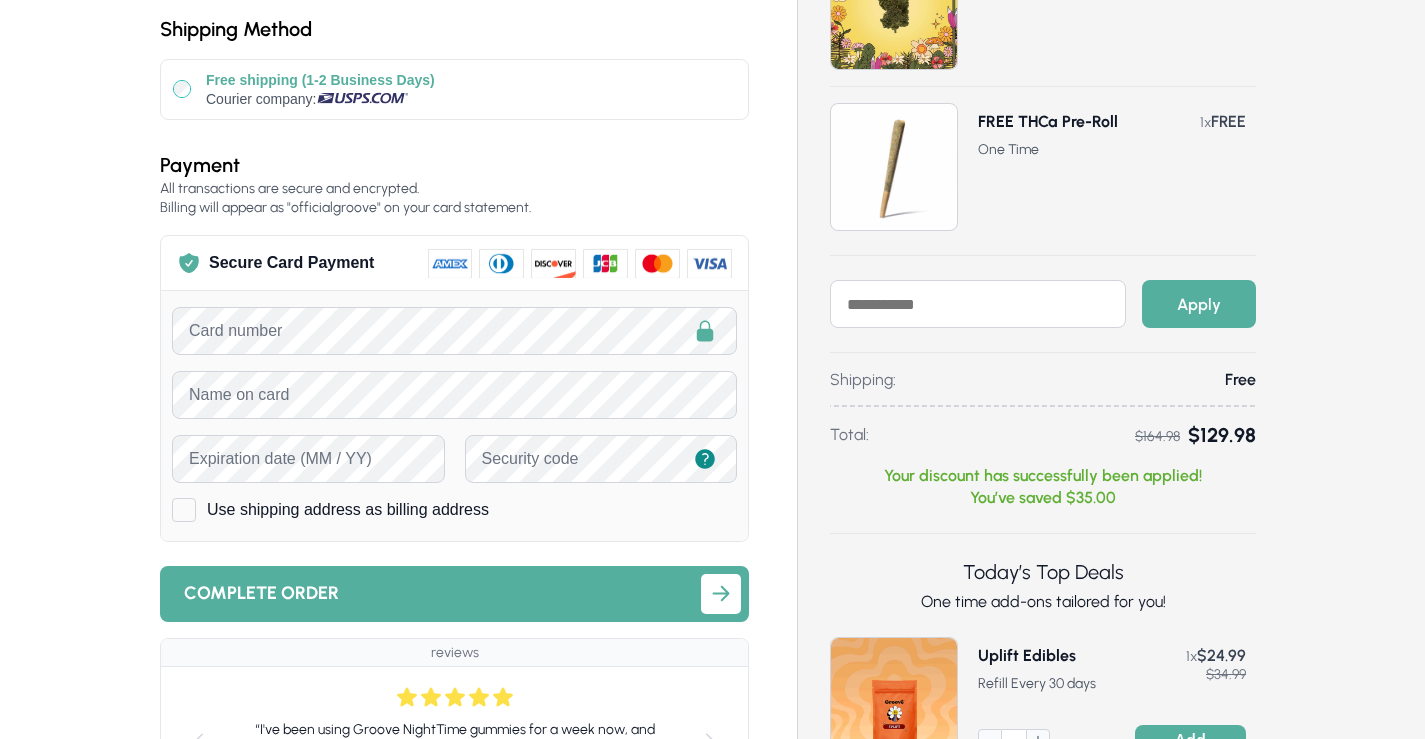 scroll, scrollTop: 569, scrollLeft: 0, axis: vertical 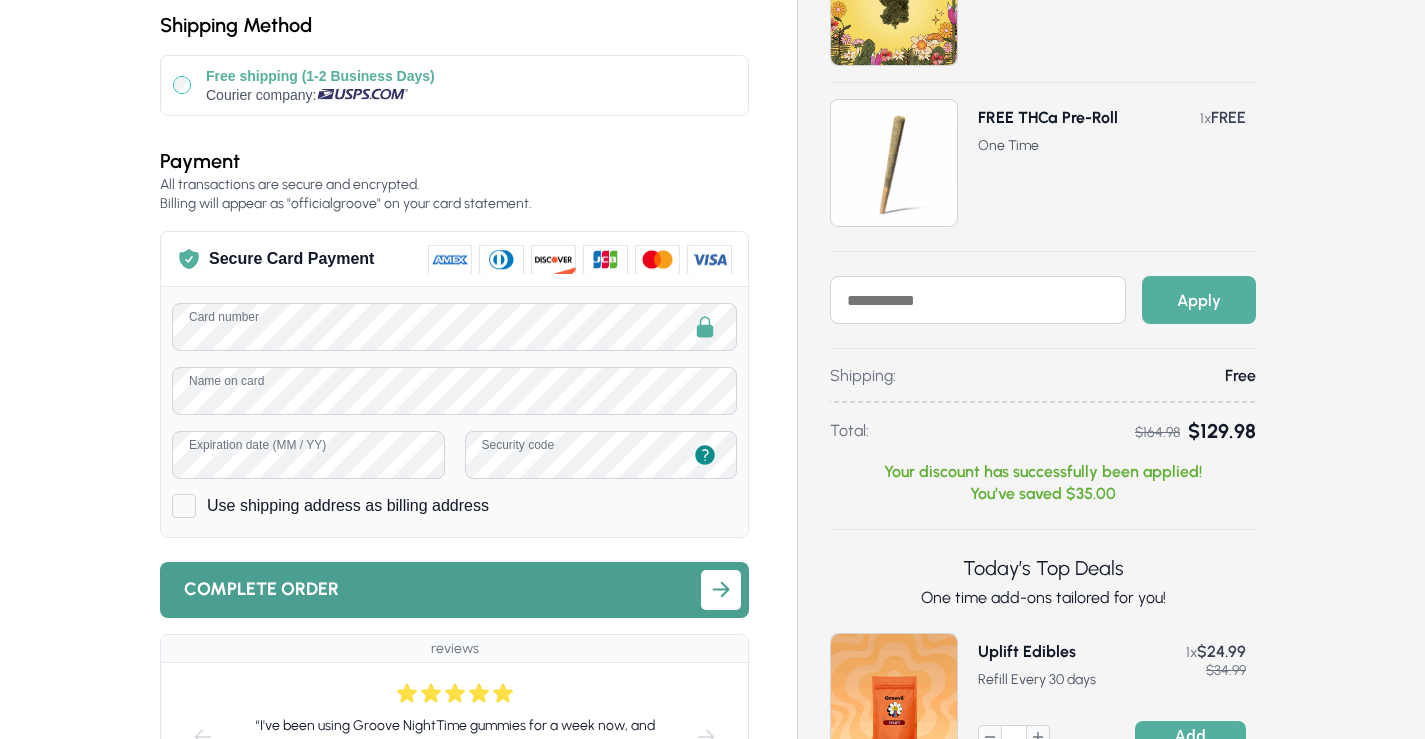 click on "Complete order" at bounding box center (432, 589) 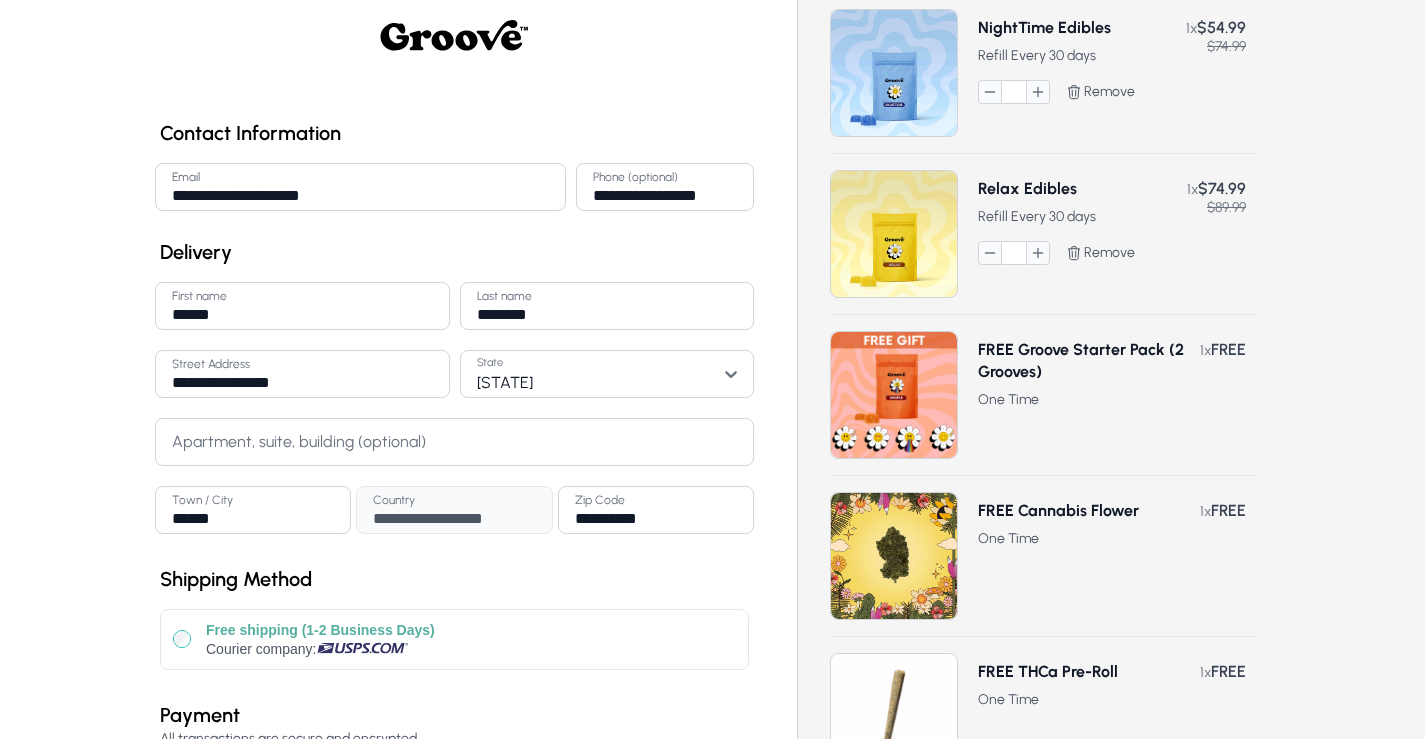 scroll, scrollTop: 0, scrollLeft: 0, axis: both 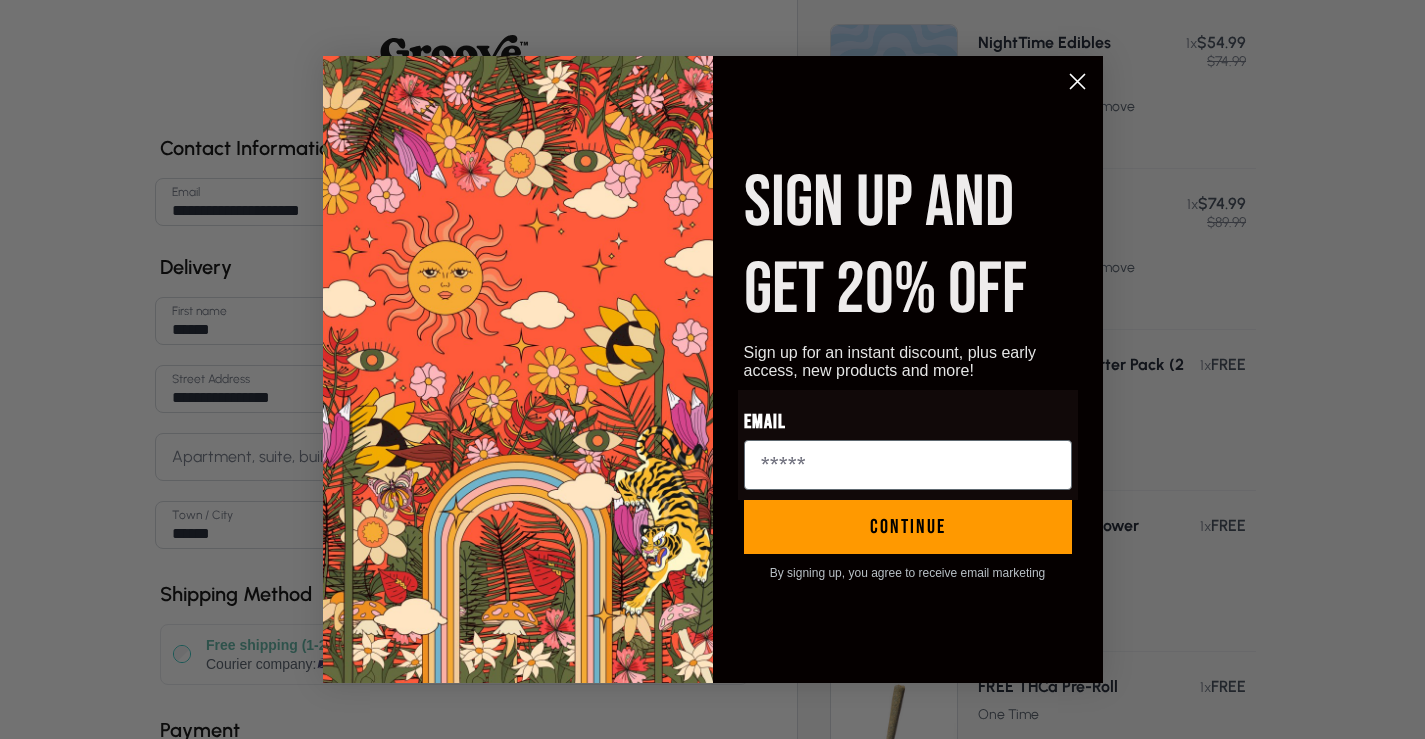 click 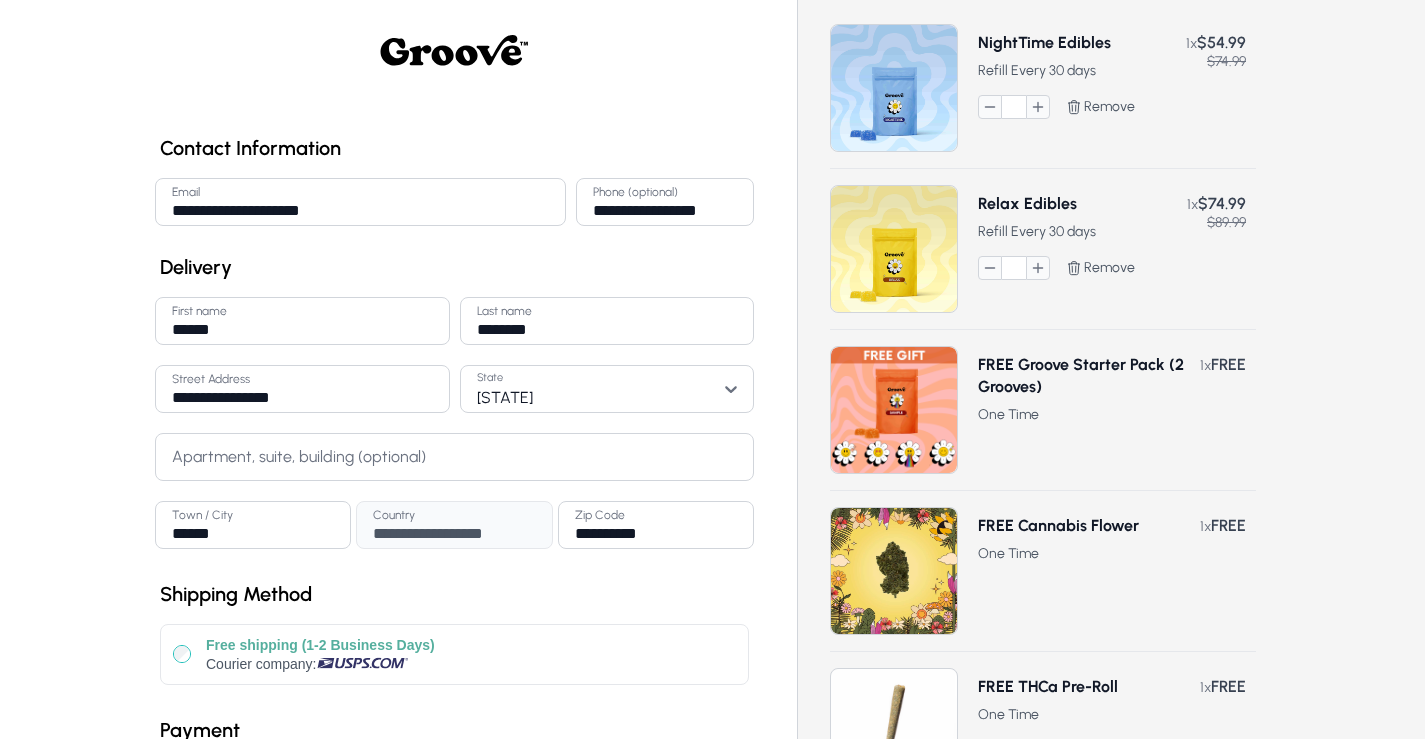 click at bounding box center [894, 88] 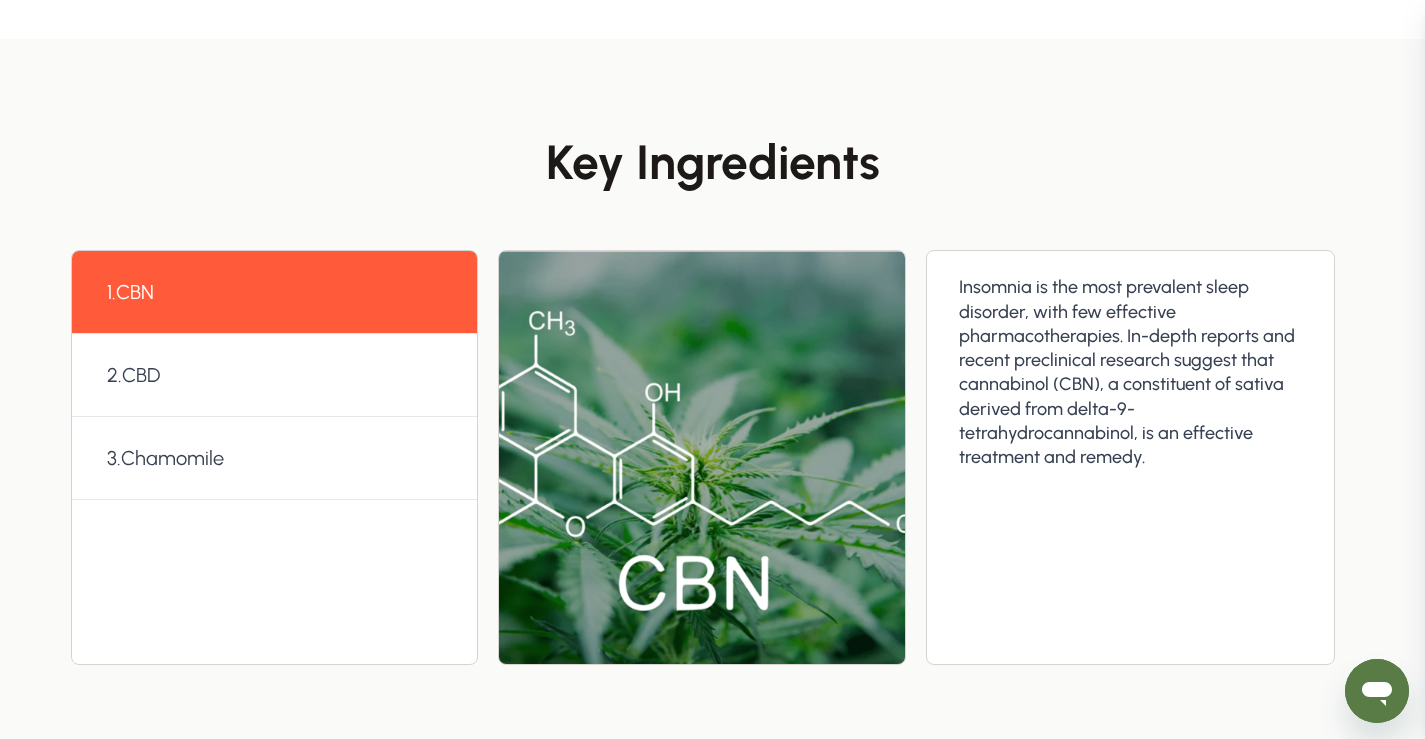 scroll, scrollTop: 2702, scrollLeft: 0, axis: vertical 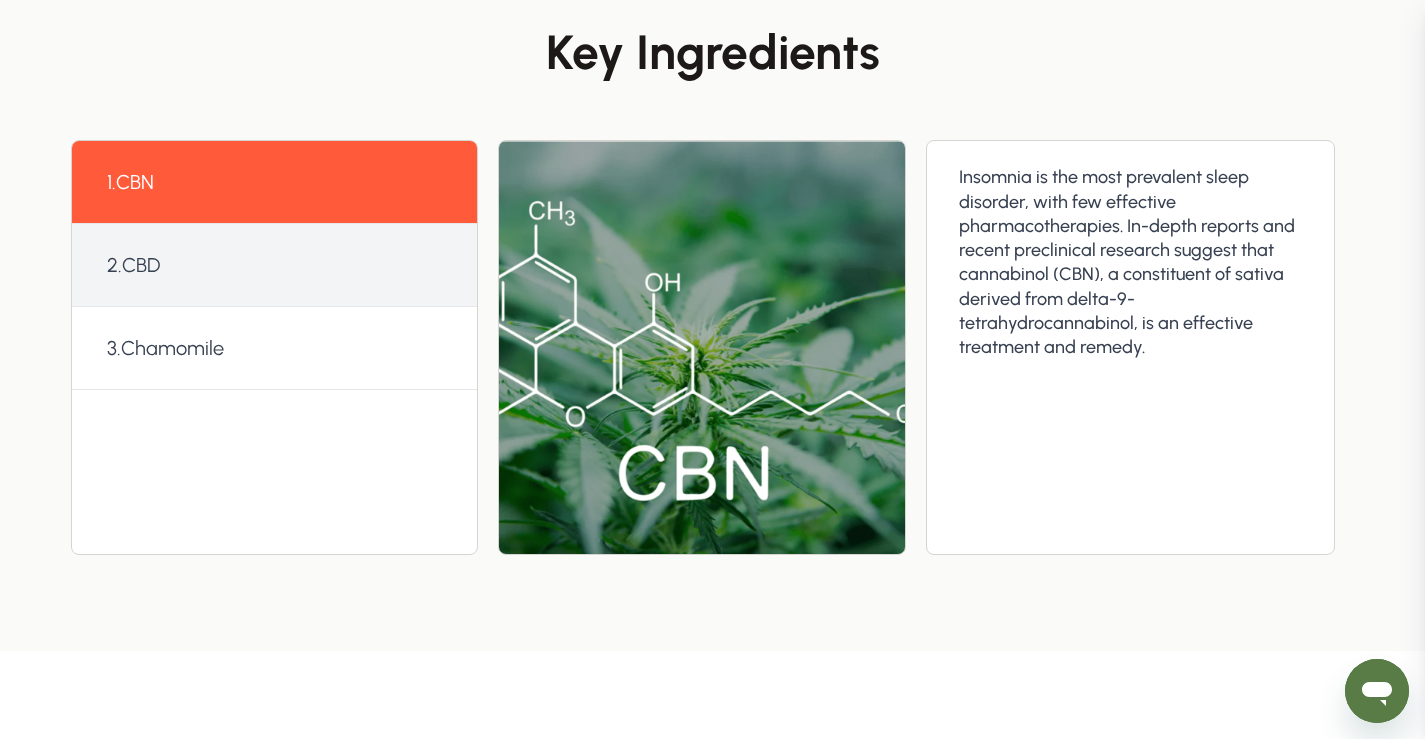 click on "2 .  CBD" at bounding box center (133, 265) 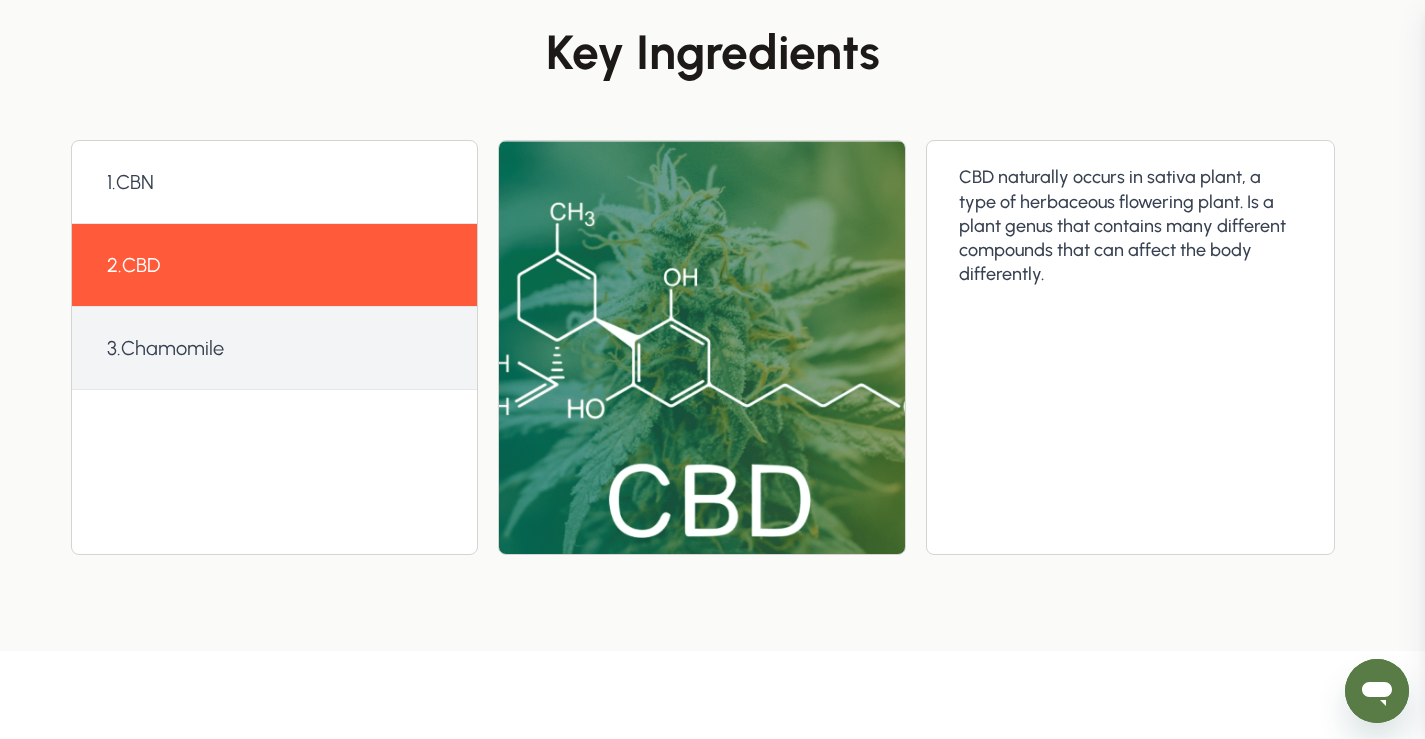 click on "3 .  Chamomile" at bounding box center (274, 348) 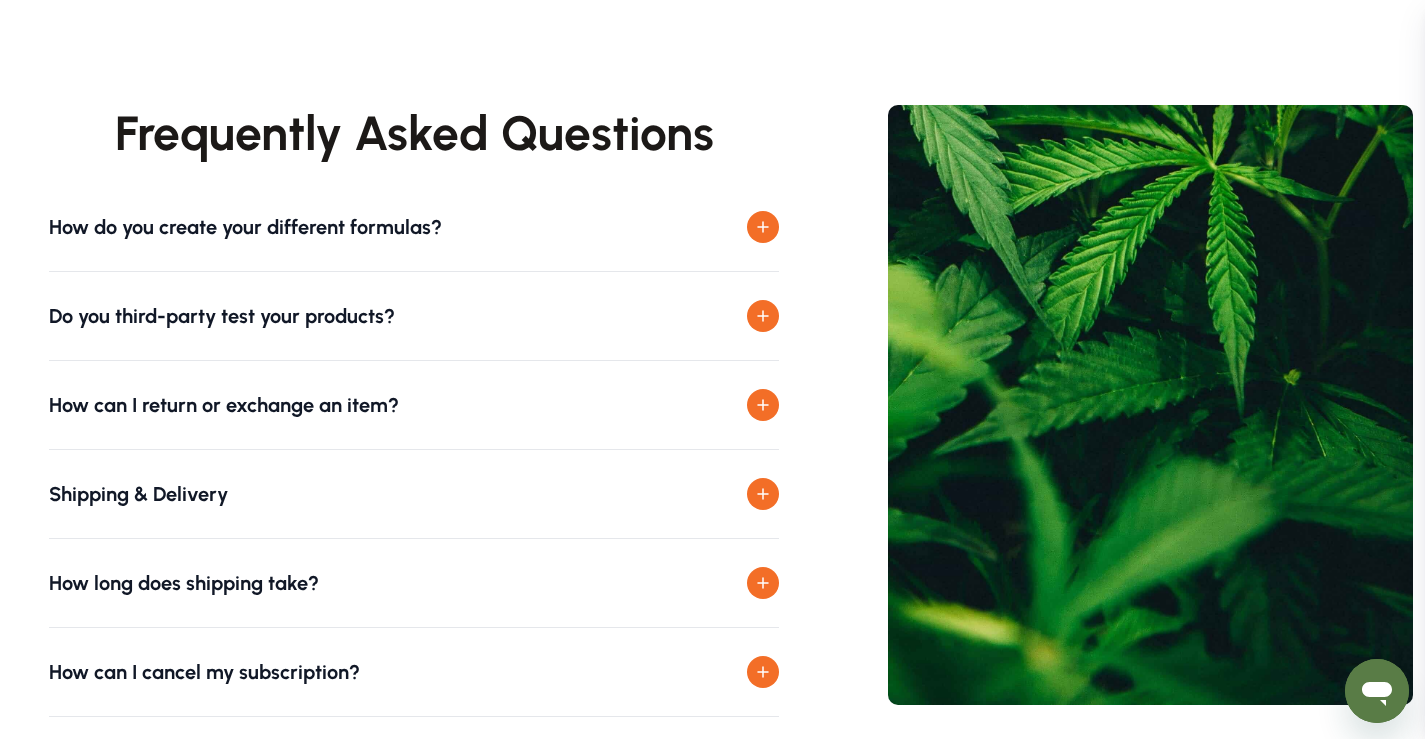 scroll, scrollTop: 7598, scrollLeft: 0, axis: vertical 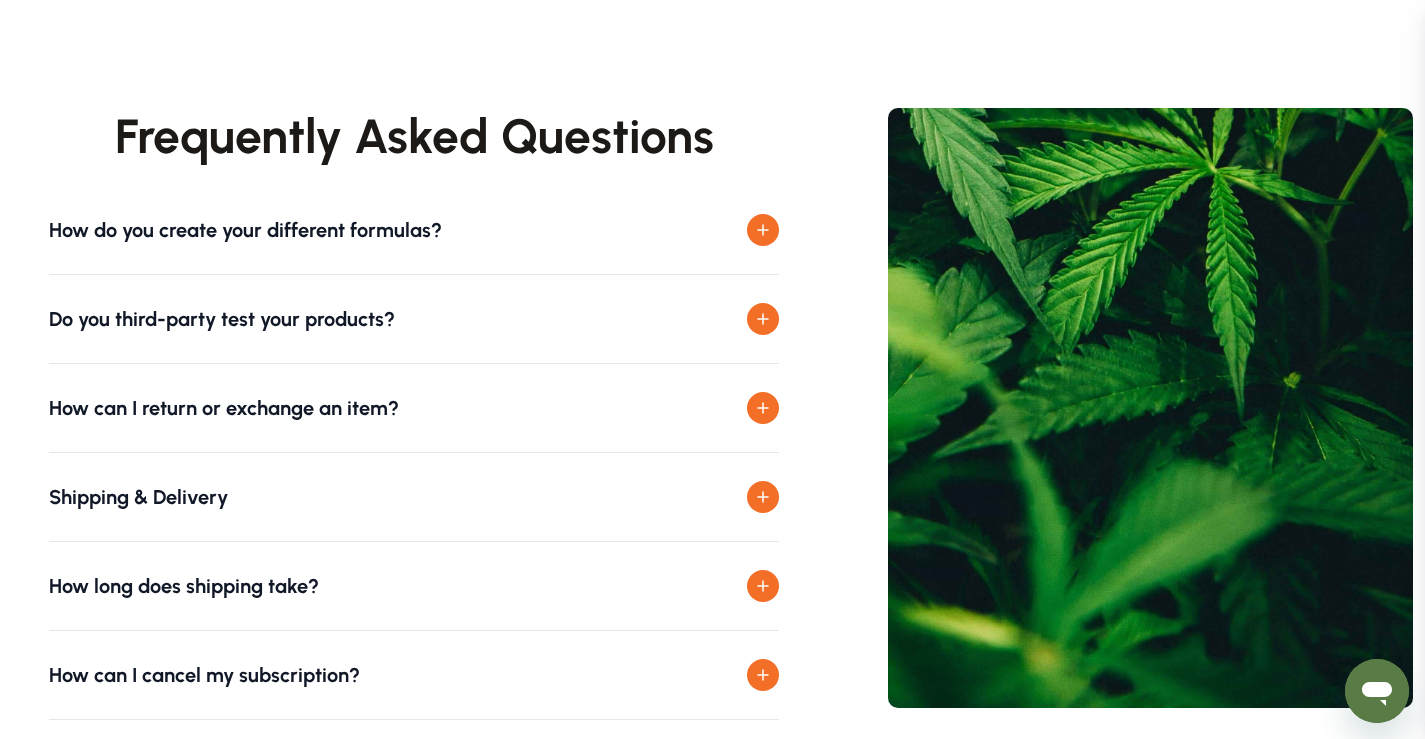click 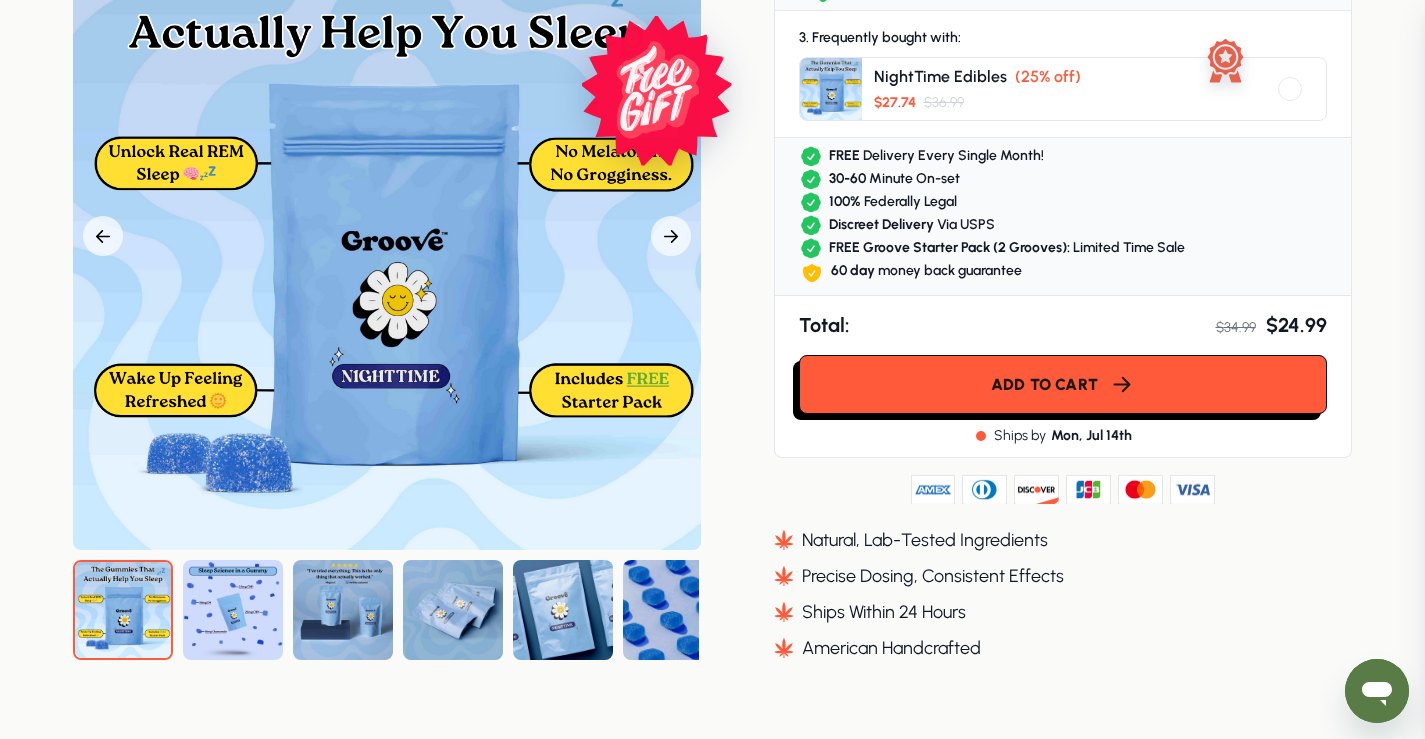 scroll, scrollTop: 1061, scrollLeft: 0, axis: vertical 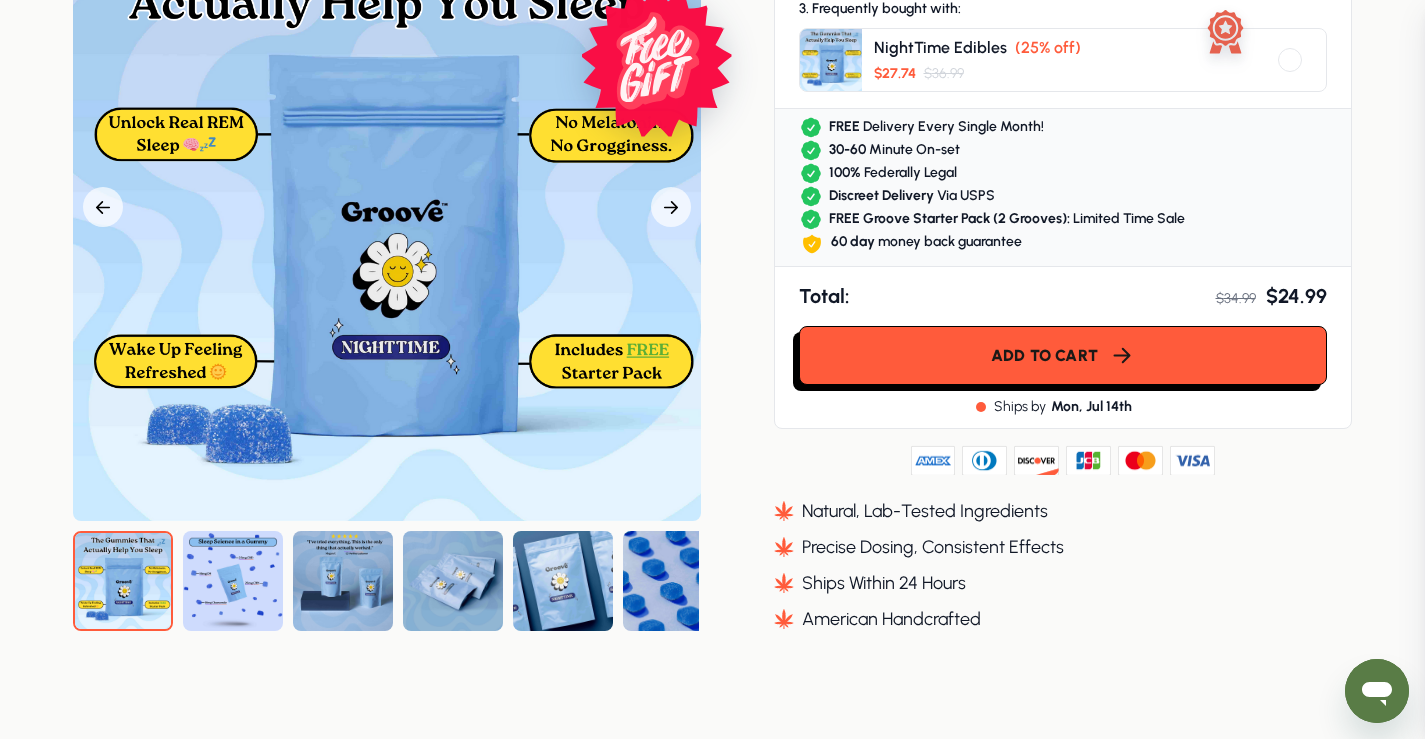 click at bounding box center [233, 581] 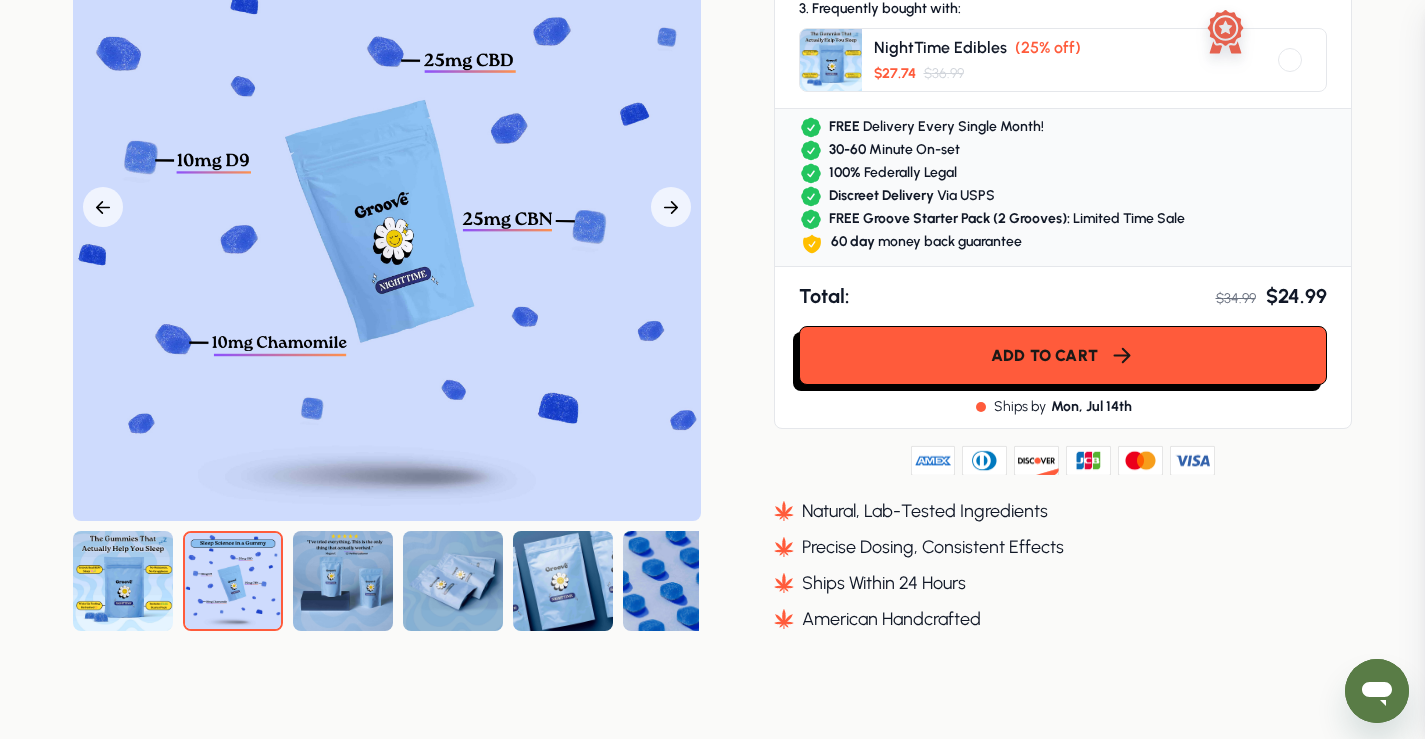 click at bounding box center [343, 581] 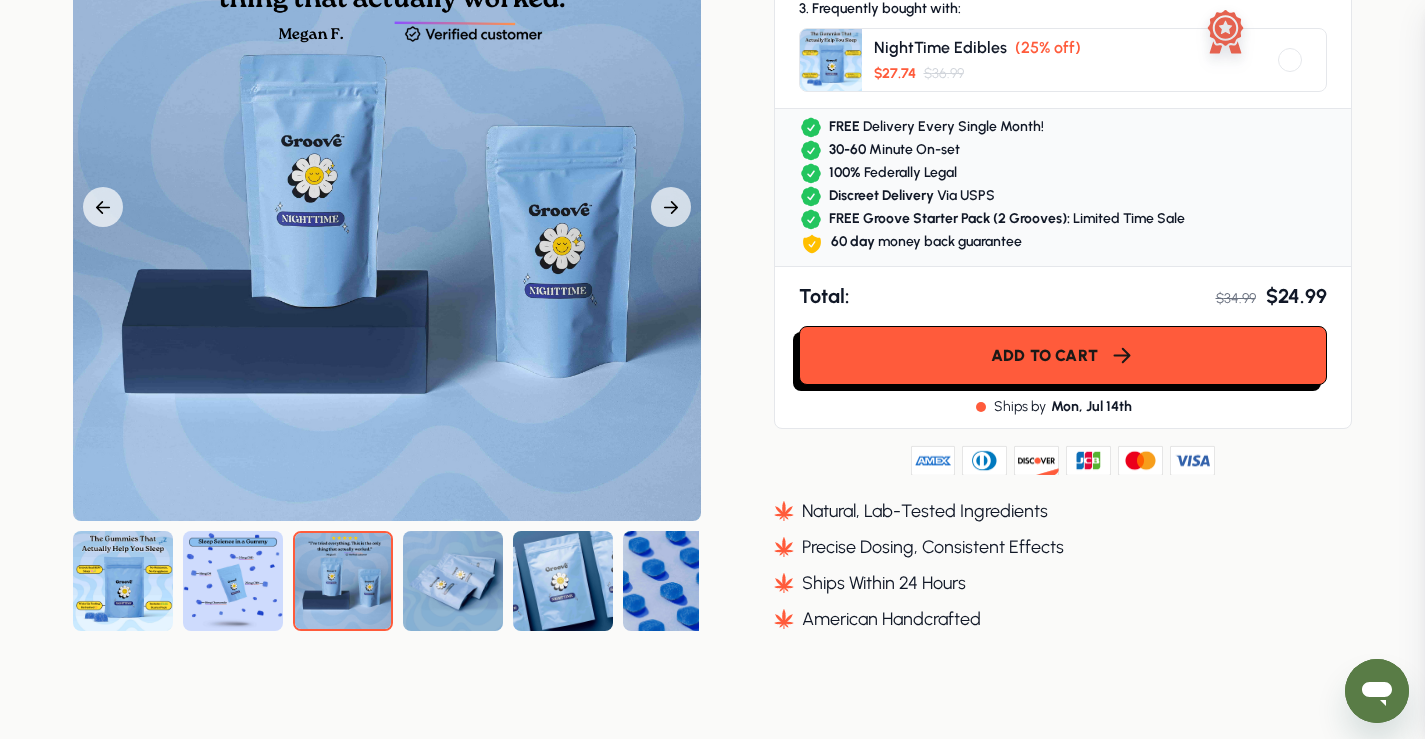 click at bounding box center (233, 581) 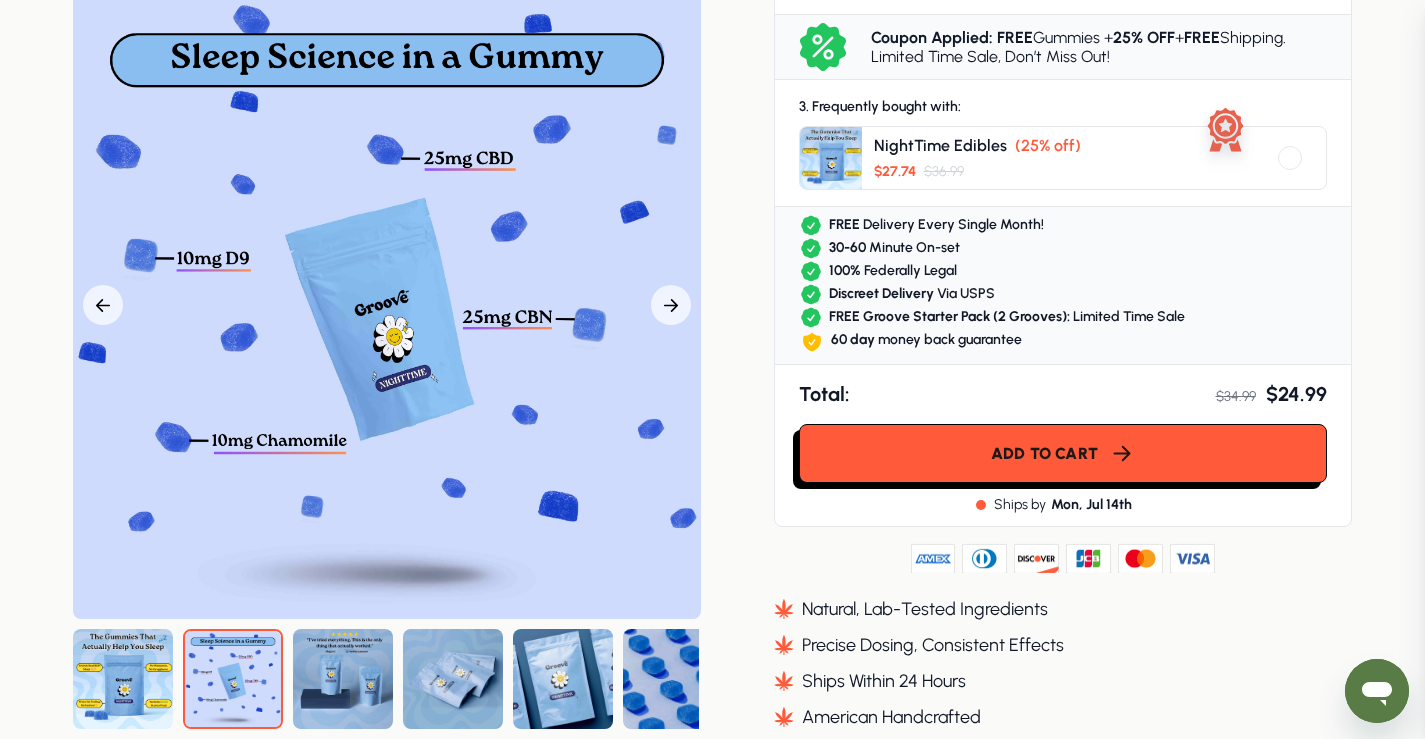 scroll, scrollTop: 962, scrollLeft: 0, axis: vertical 